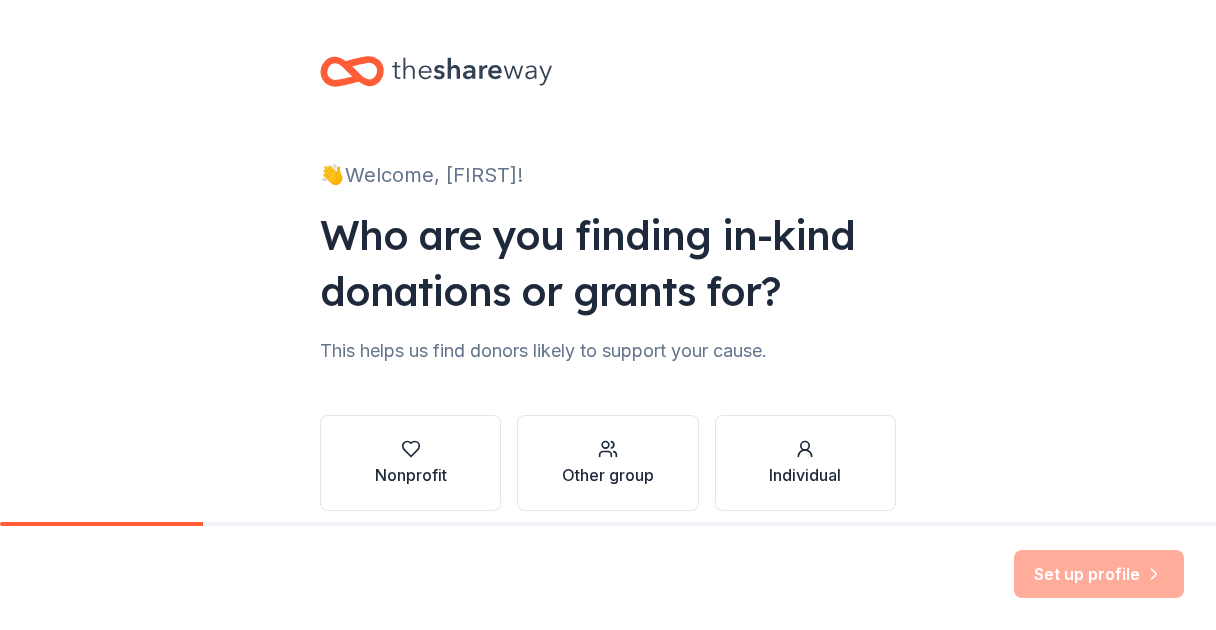 scroll, scrollTop: 0, scrollLeft: 0, axis: both 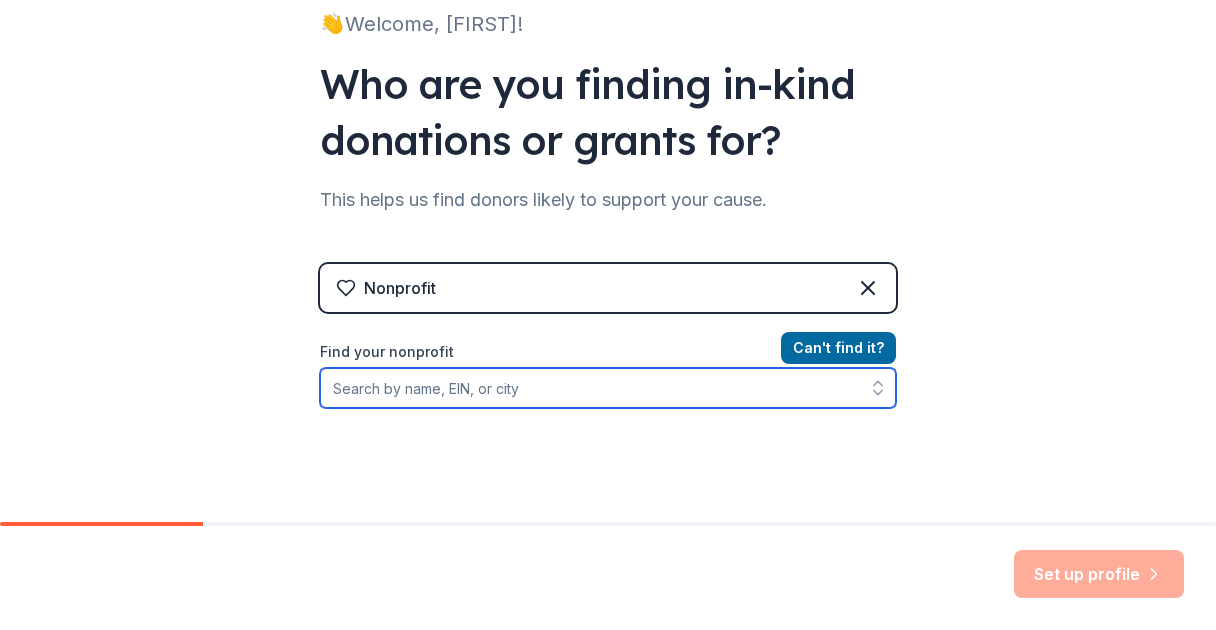 click on "Find your nonprofit" at bounding box center [608, 388] 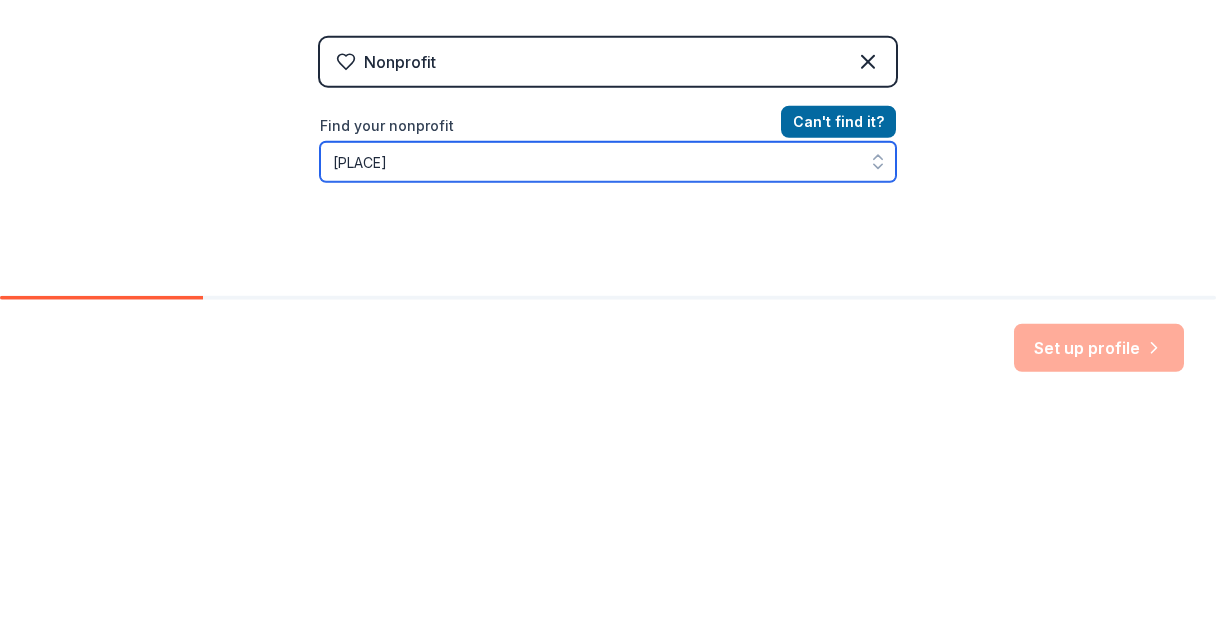 type on "[FIRST]" 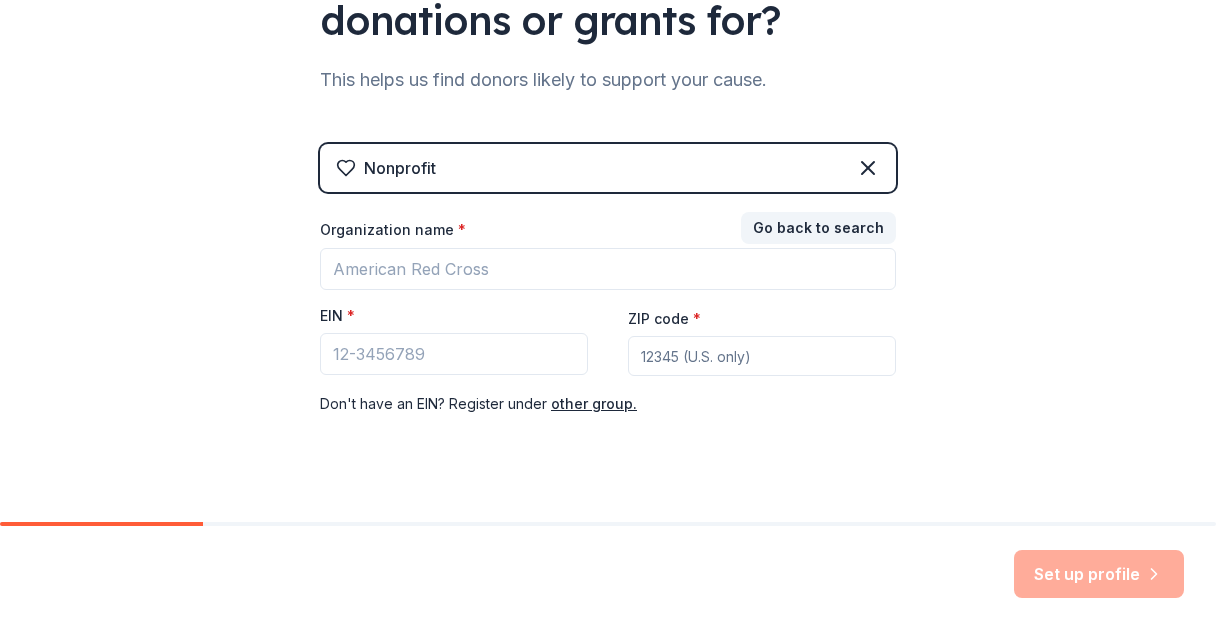 scroll, scrollTop: 267, scrollLeft: 0, axis: vertical 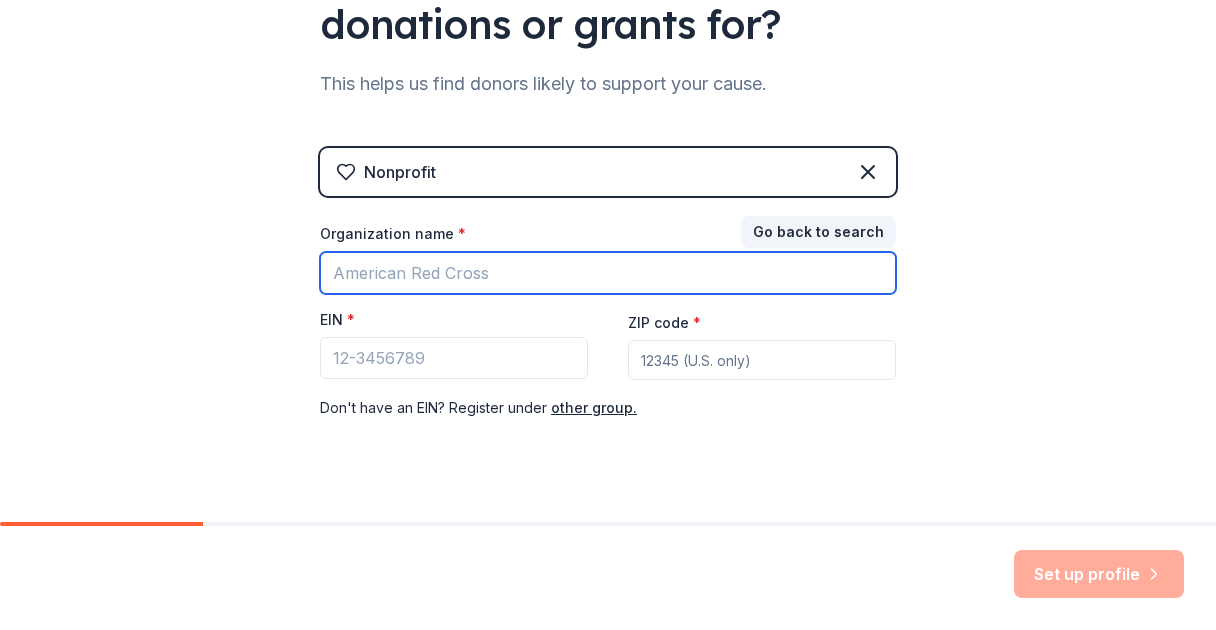 click on "Organization name *" at bounding box center [608, 273] 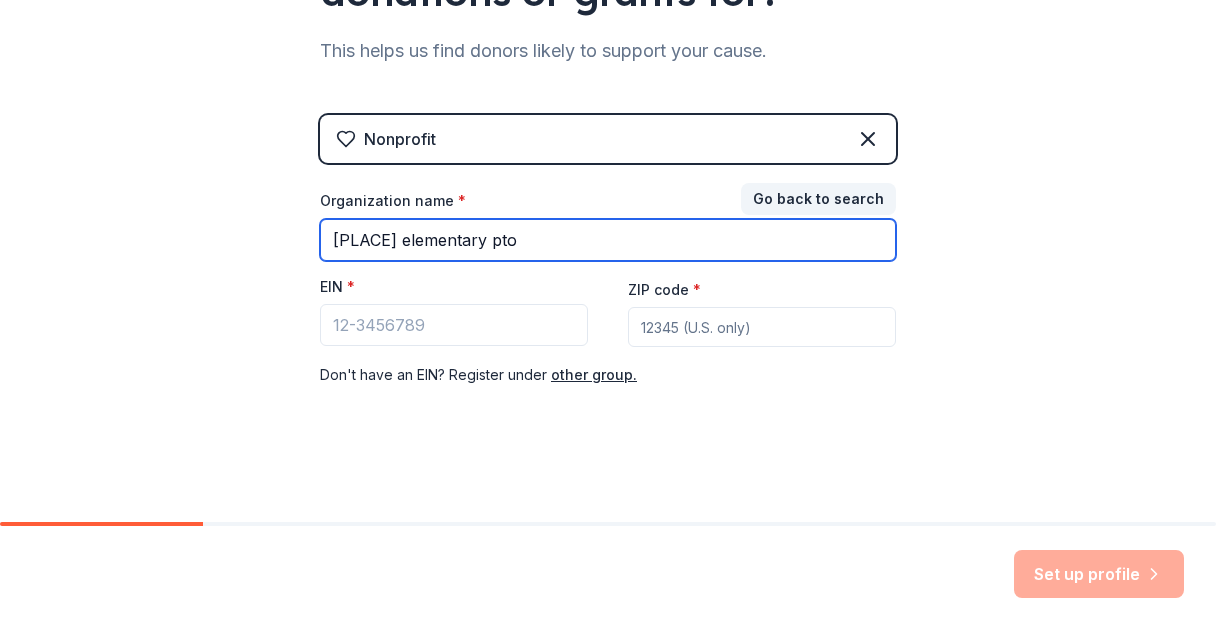scroll, scrollTop: 300, scrollLeft: 0, axis: vertical 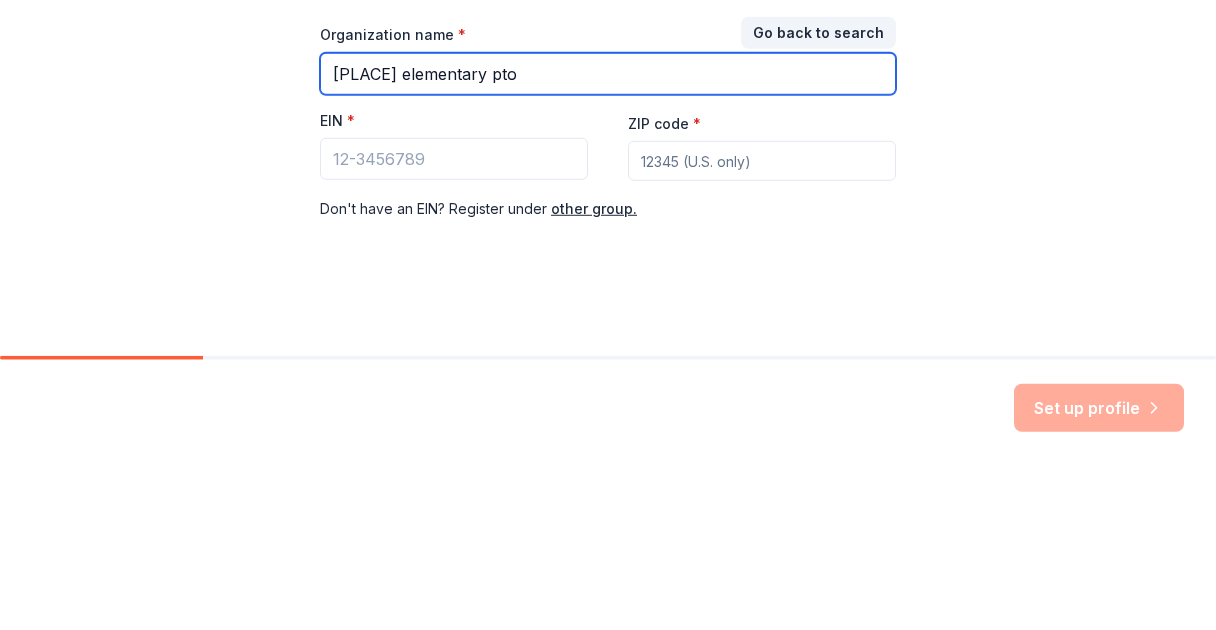 type on "[PLACE] elementary pto" 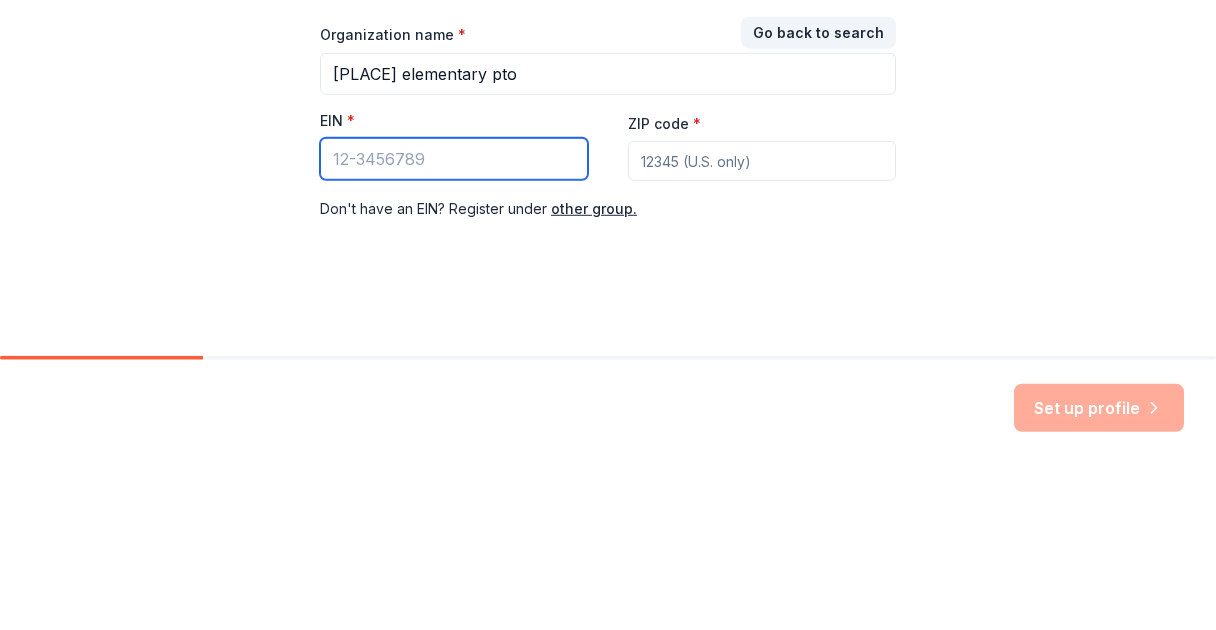 click on "EIN *" at bounding box center (454, 325) 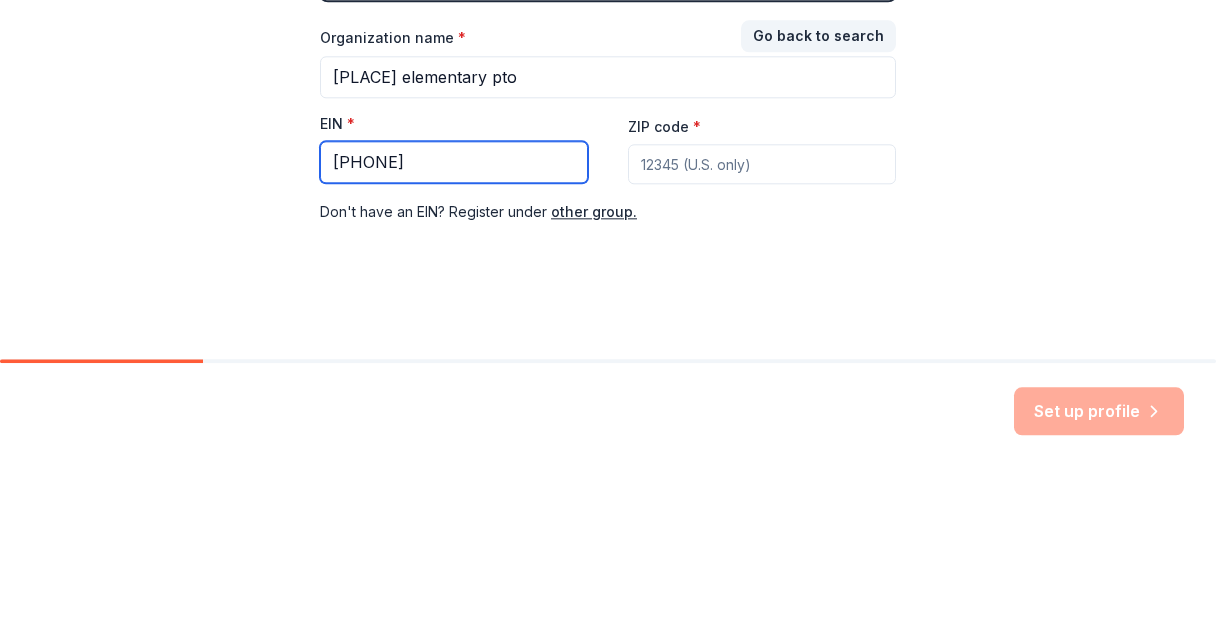type on "[PHONE]" 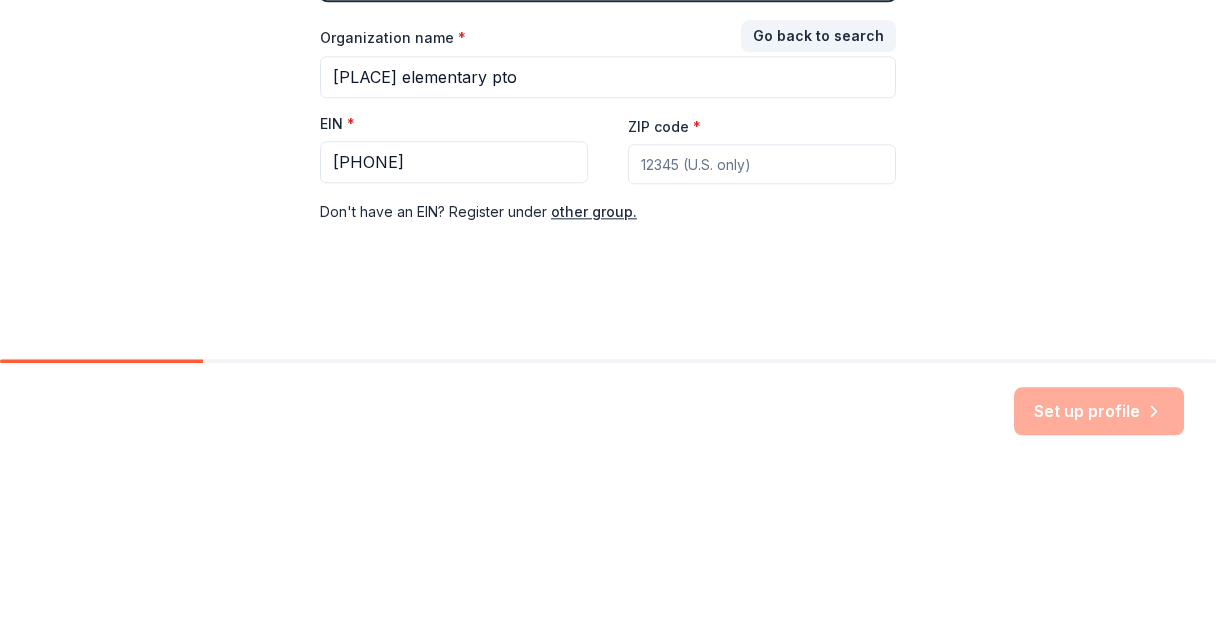 click on "ZIP code *" at bounding box center [762, 327] 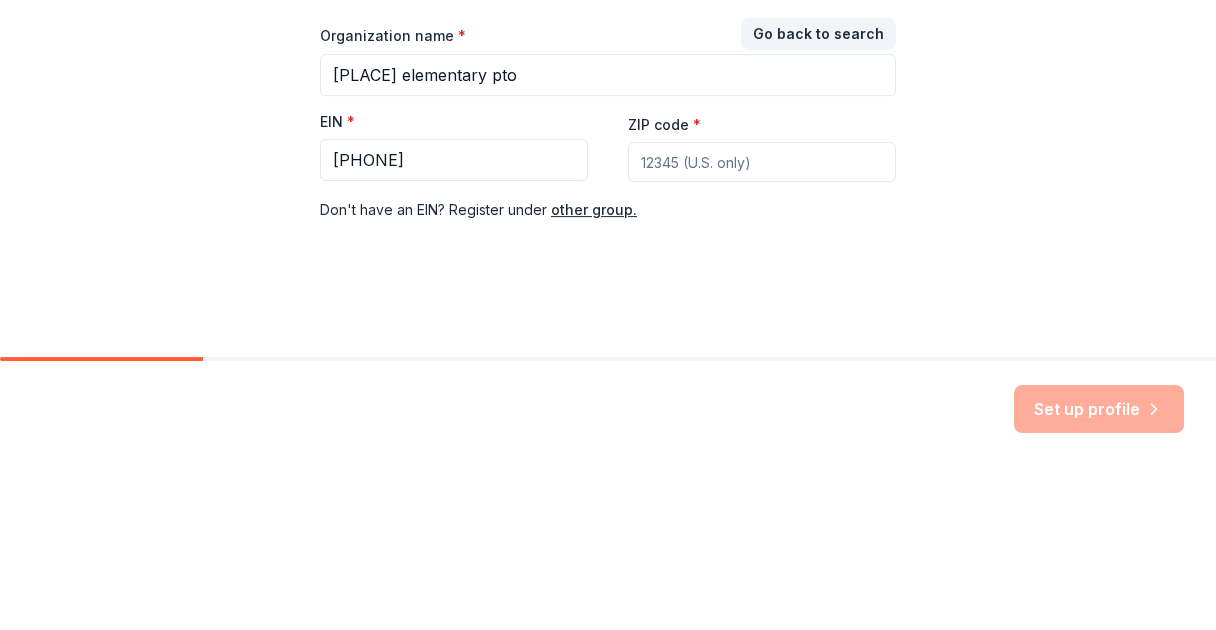 click on "ZIP code *" at bounding box center (762, 327) 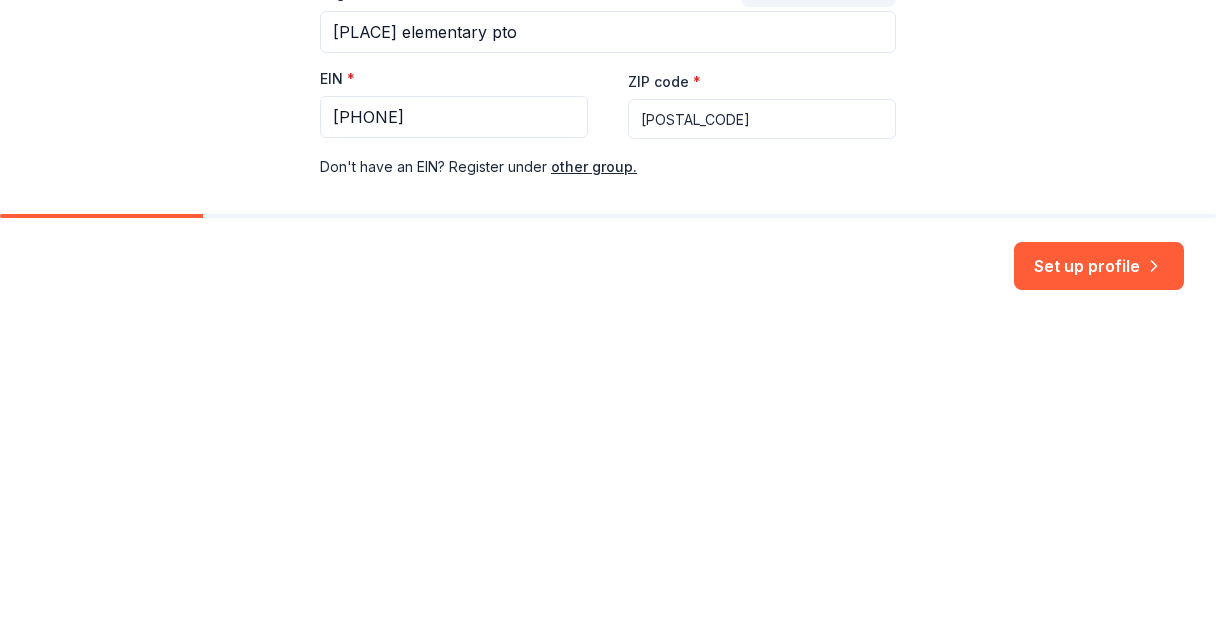 scroll, scrollTop: 0, scrollLeft: 0, axis: both 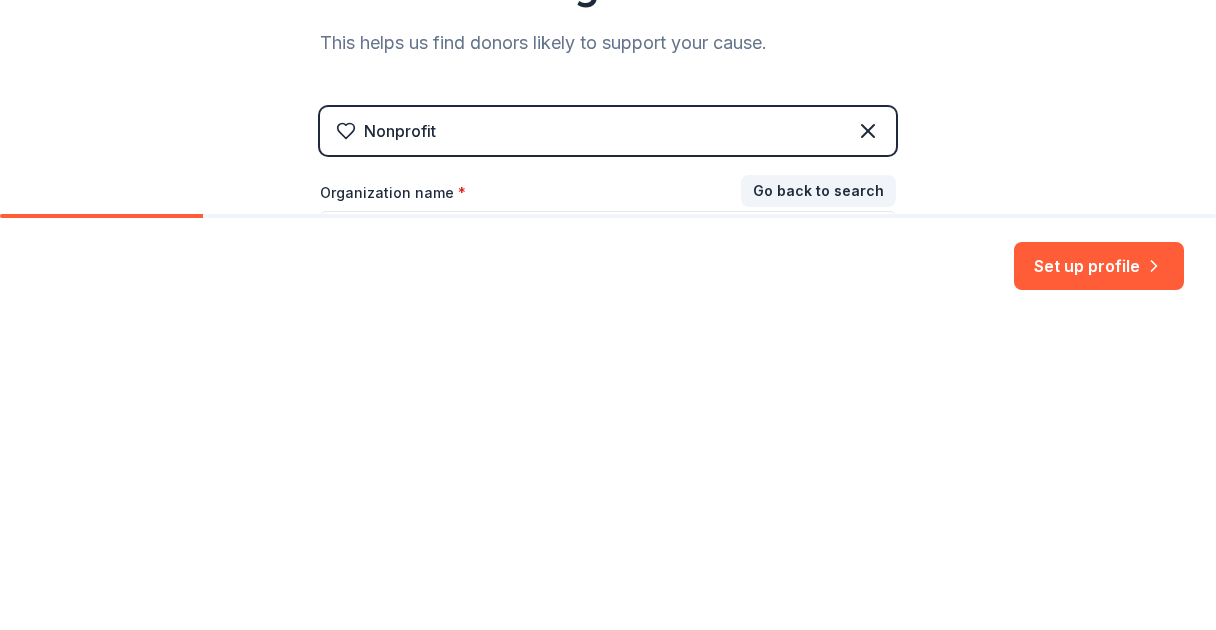 click 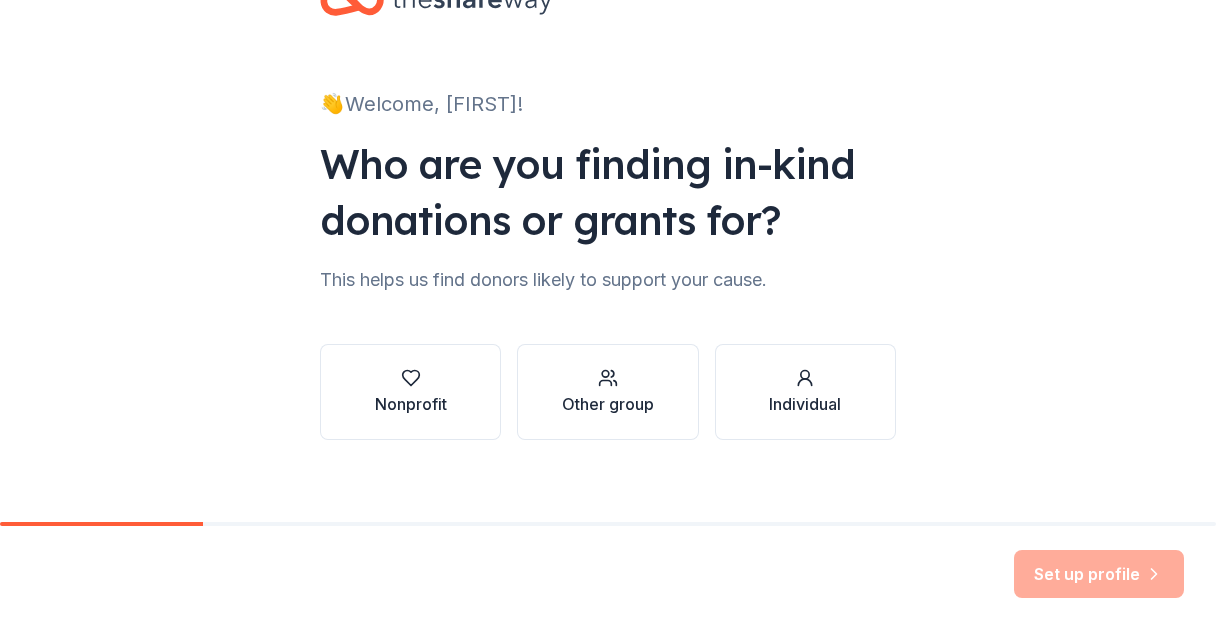 scroll, scrollTop: 84, scrollLeft: 0, axis: vertical 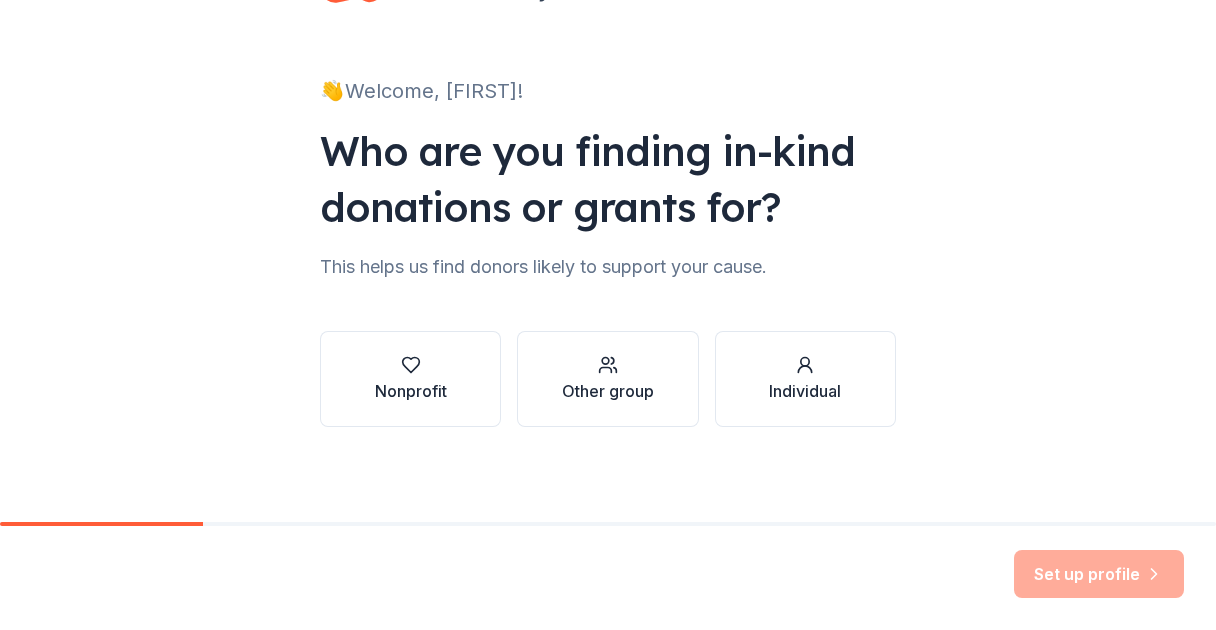 click on "Individual" at bounding box center [805, 391] 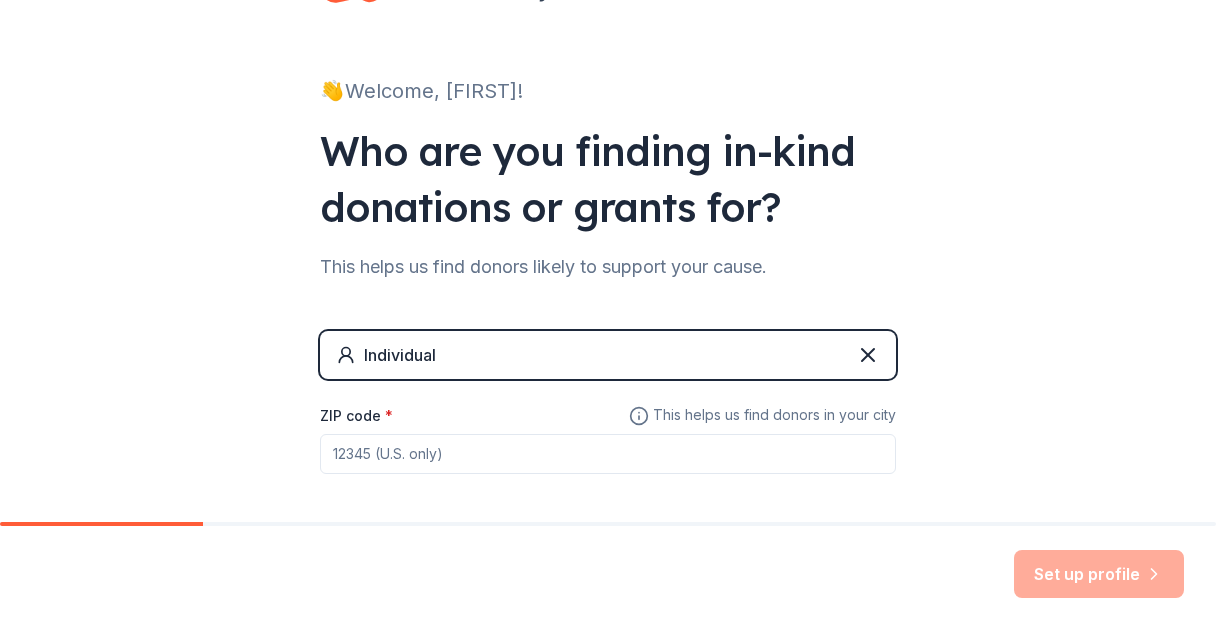 click on "ZIP code *" at bounding box center [608, 454] 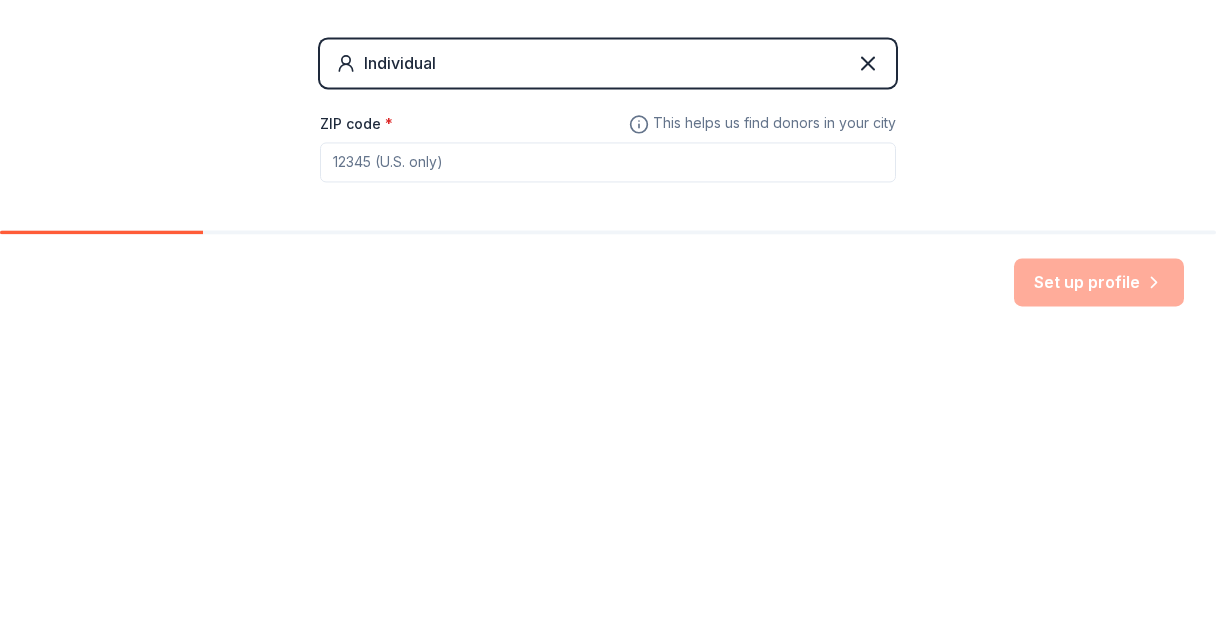 click on "ZIP code *" at bounding box center [608, 454] 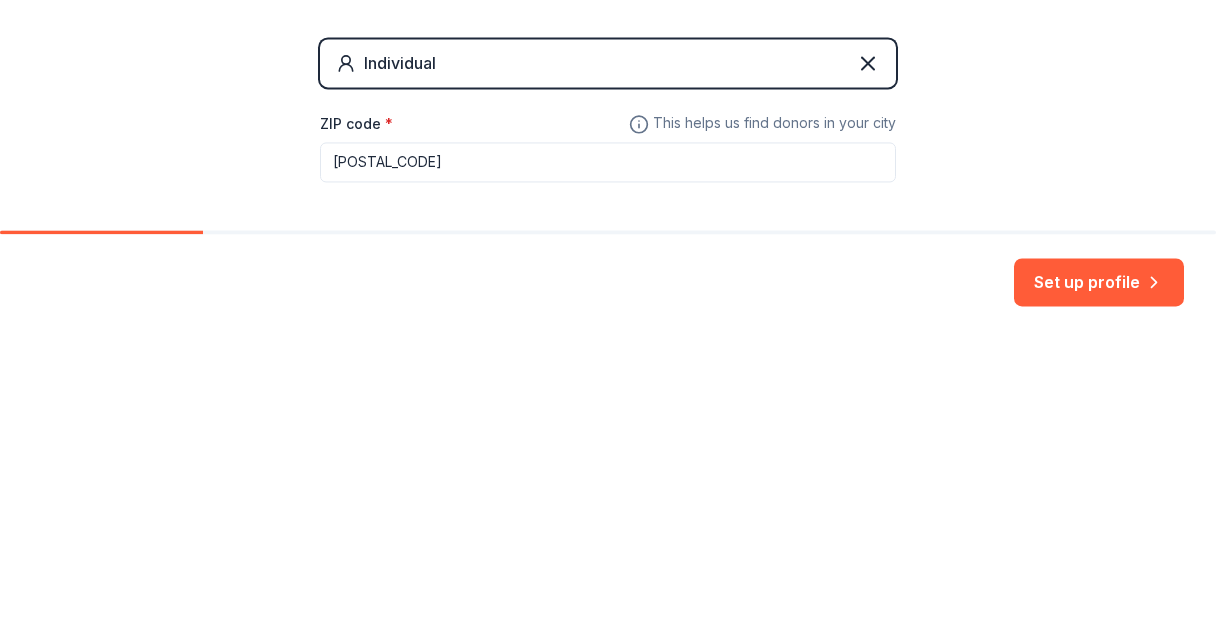 click 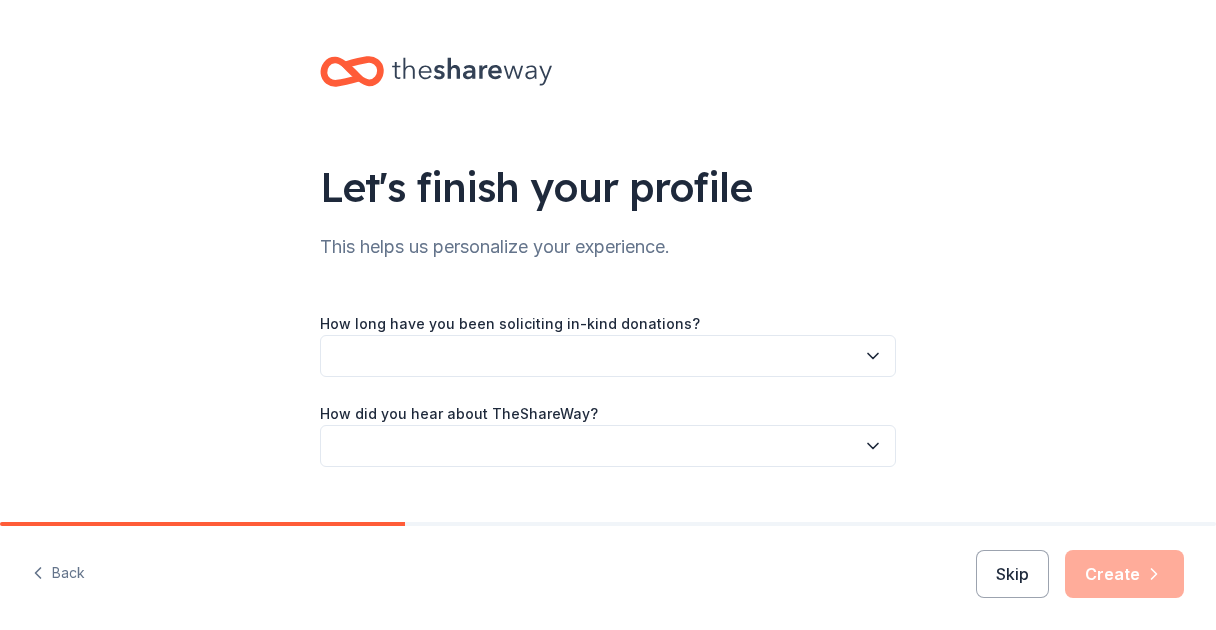 click 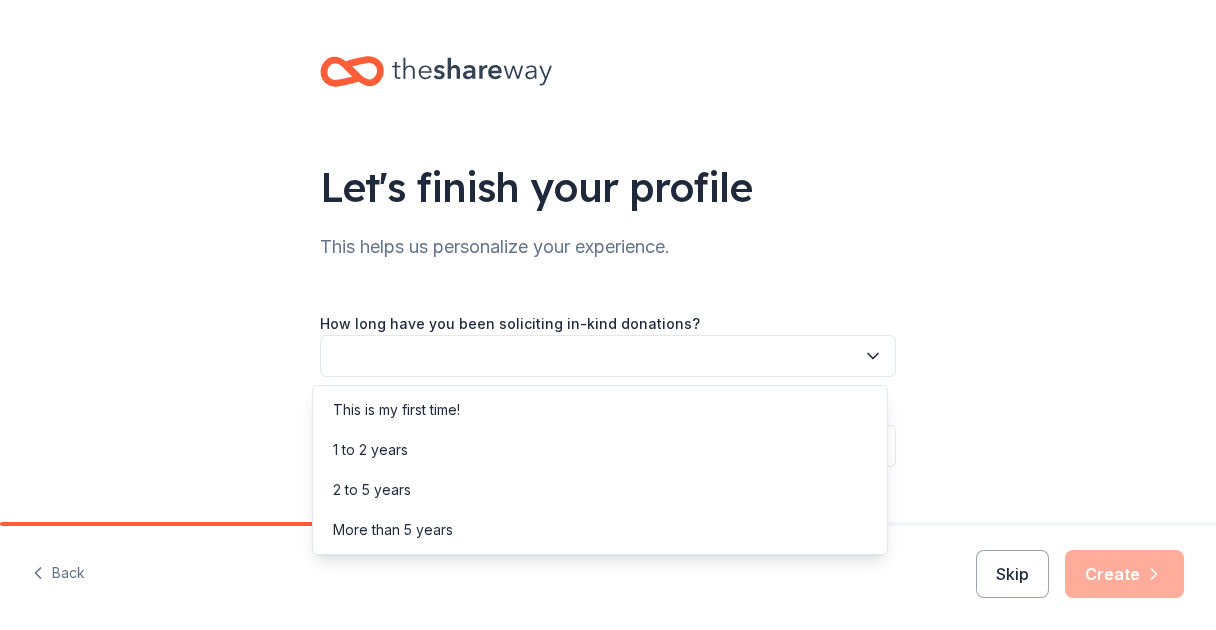 click on "This is my first time!" at bounding box center (396, 410) 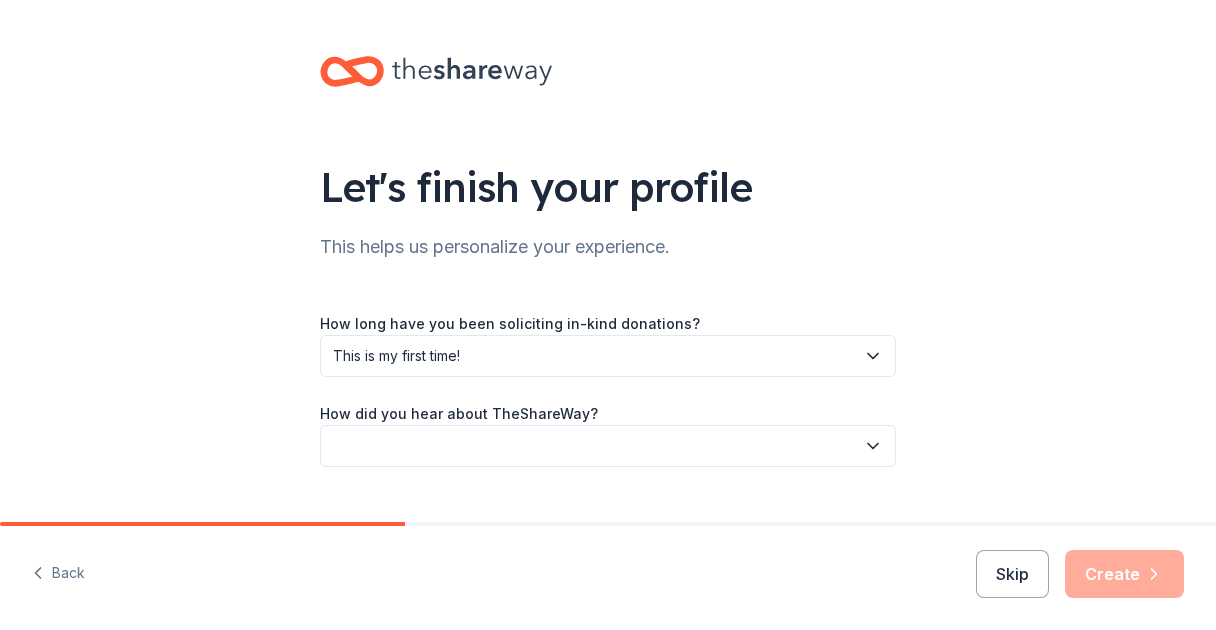 click 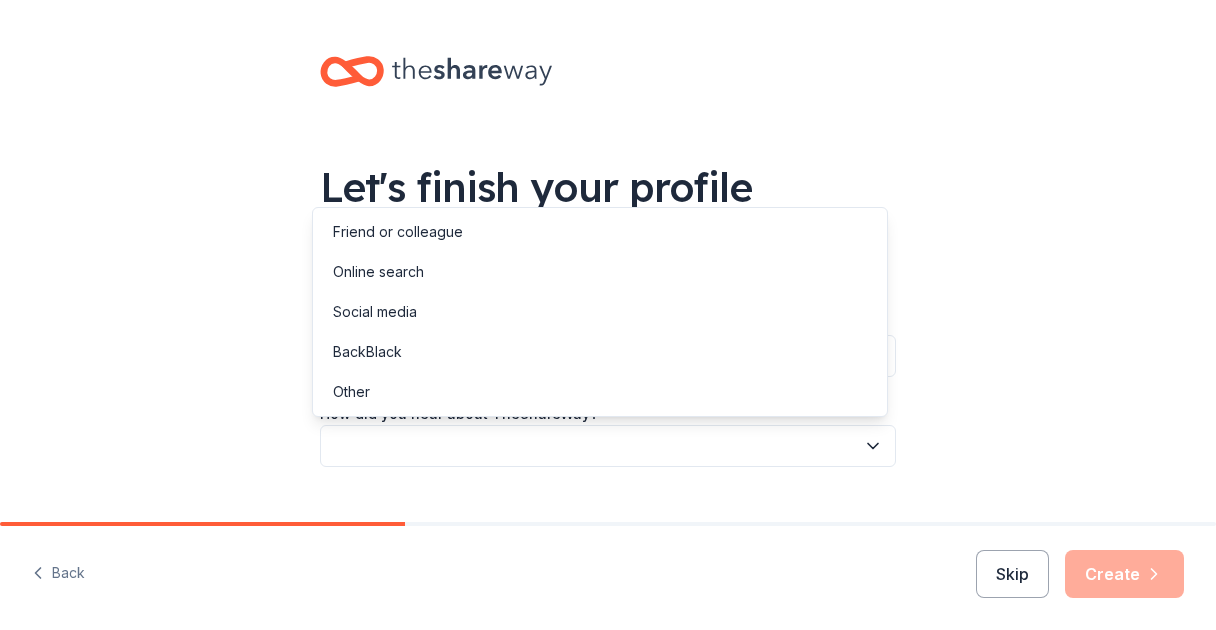 click on "Friend or colleague" at bounding box center [600, 232] 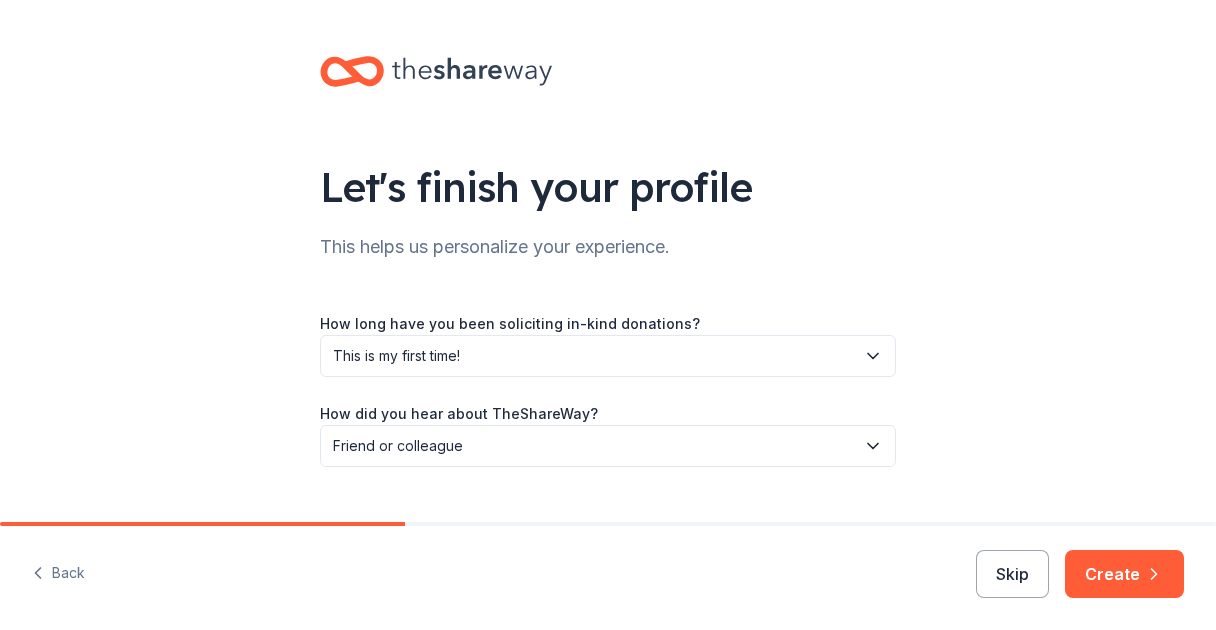 click on "Create" at bounding box center (1124, 574) 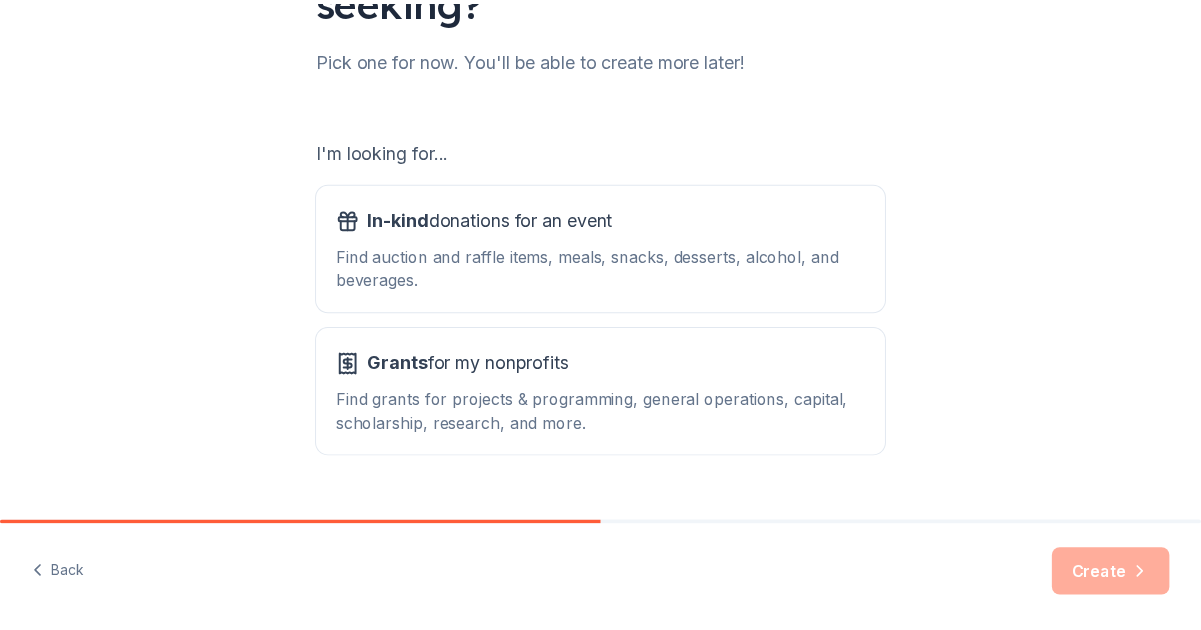 scroll, scrollTop: 251, scrollLeft: 0, axis: vertical 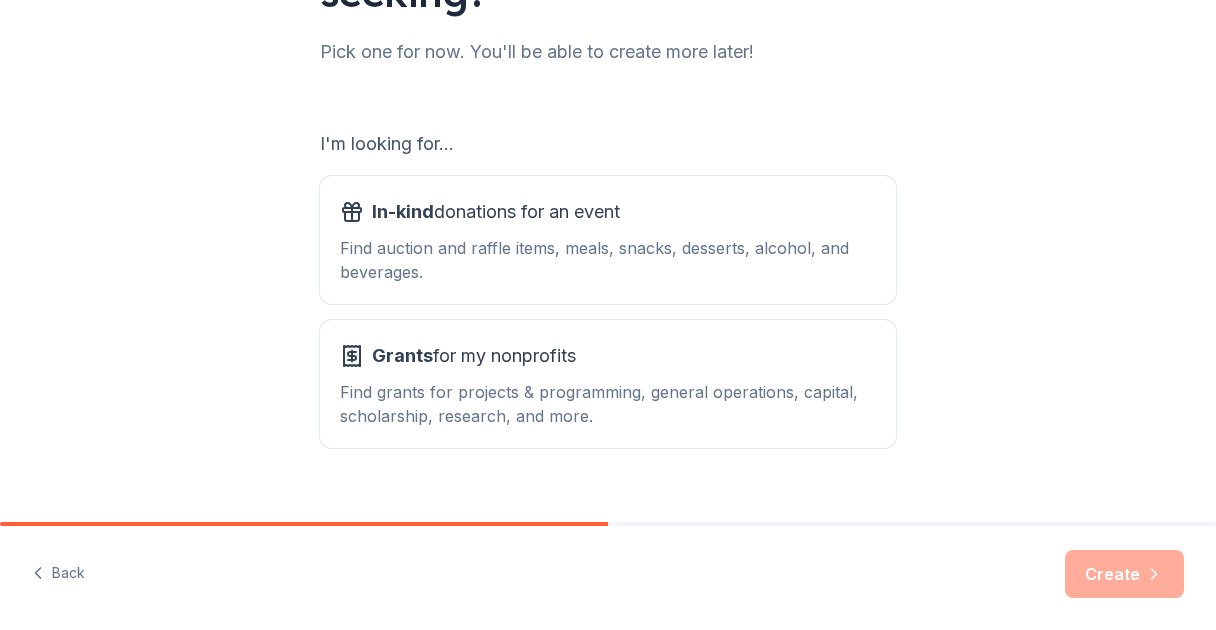click on "Grants  for my nonprofits Find grants for projects & programming, general operations, capital, scholarship, research, and more." at bounding box center (608, 384) 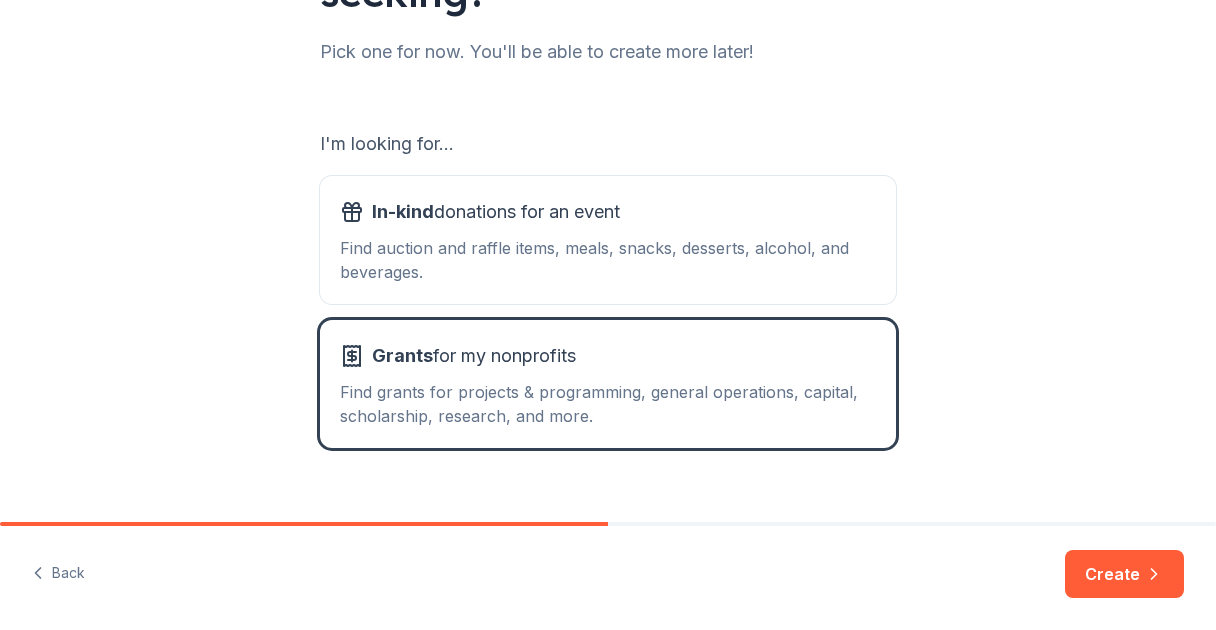 click on "Create" at bounding box center [1124, 574] 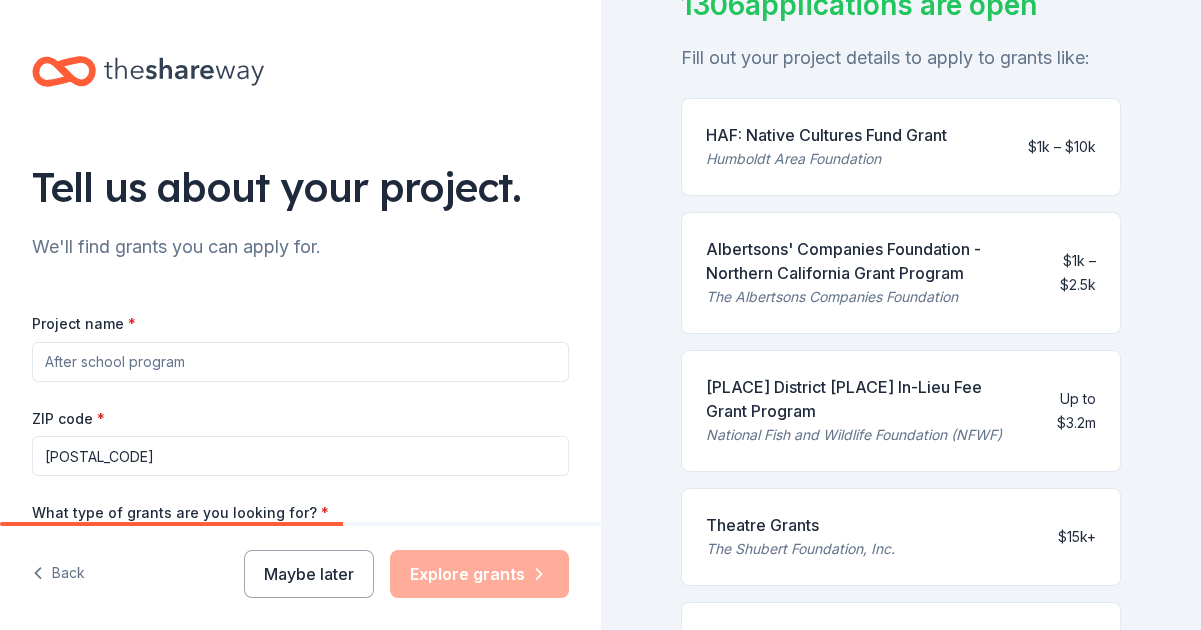 scroll, scrollTop: 178, scrollLeft: 0, axis: vertical 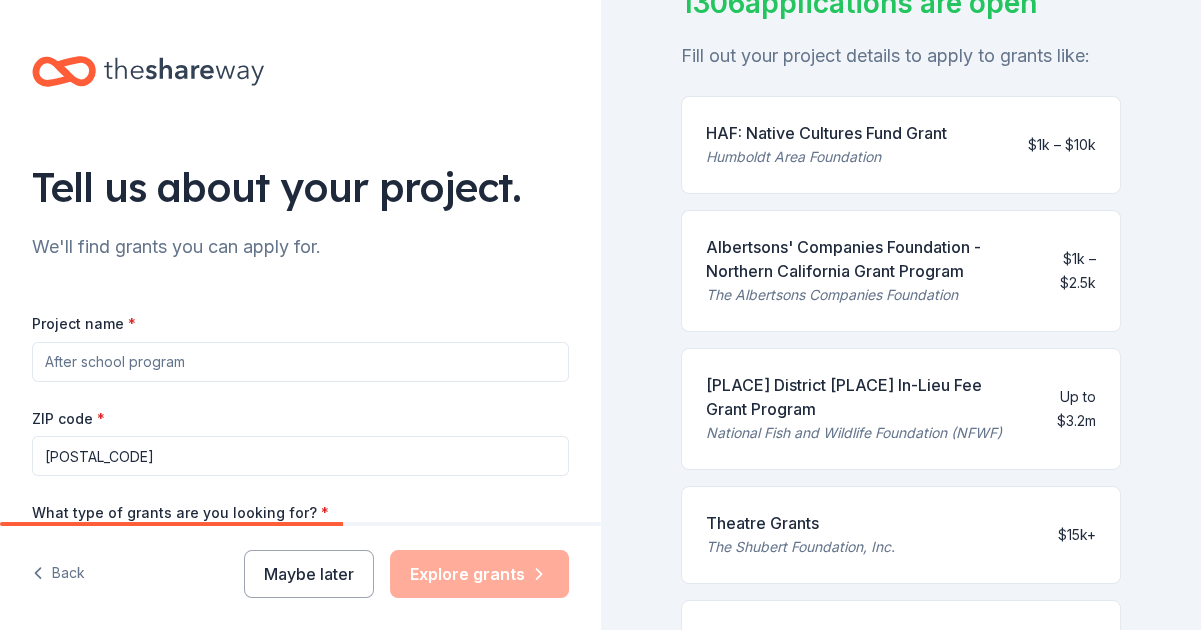 click on "Project name *" at bounding box center [300, 362] 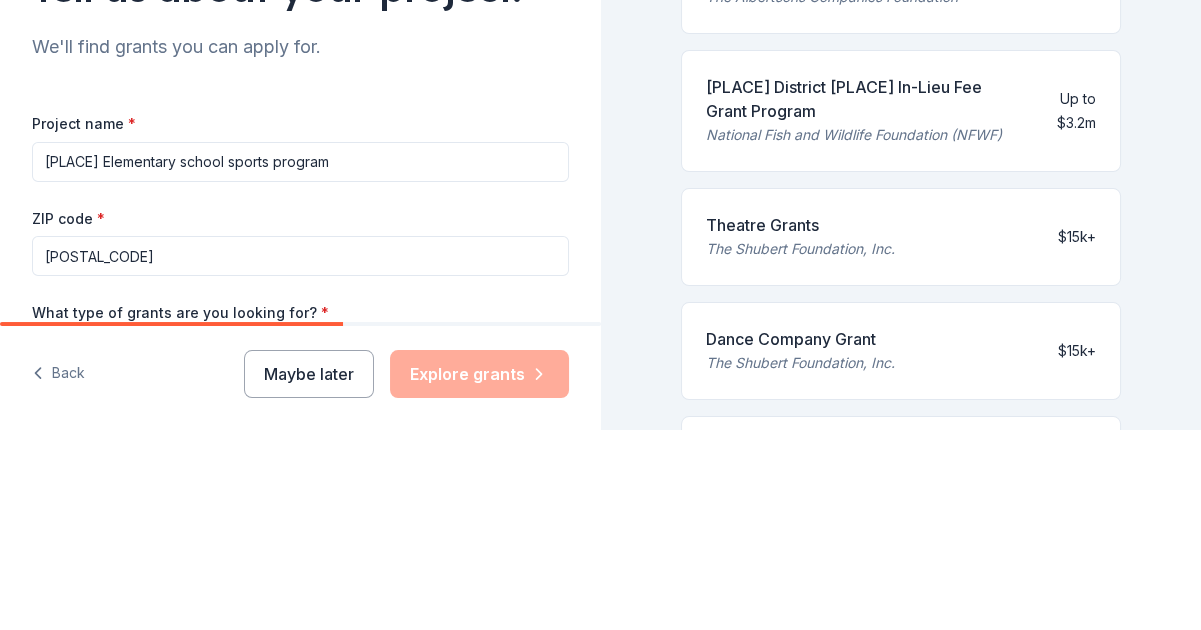 scroll, scrollTop: 281, scrollLeft: 0, axis: vertical 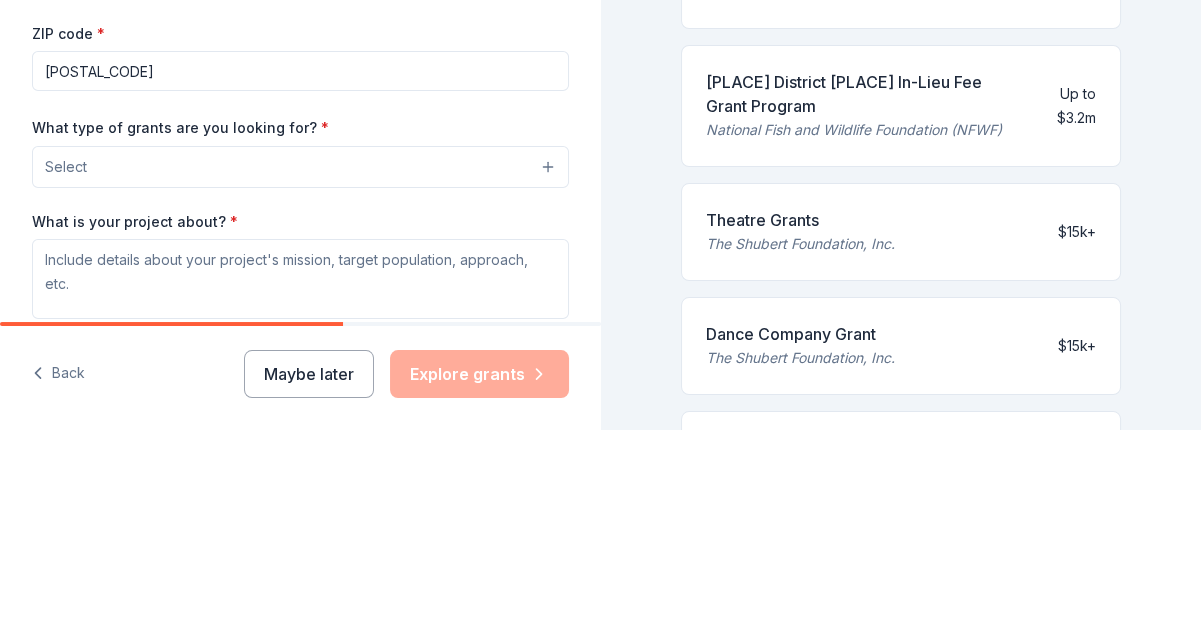 type on "[PLACE] Elementary school sports program" 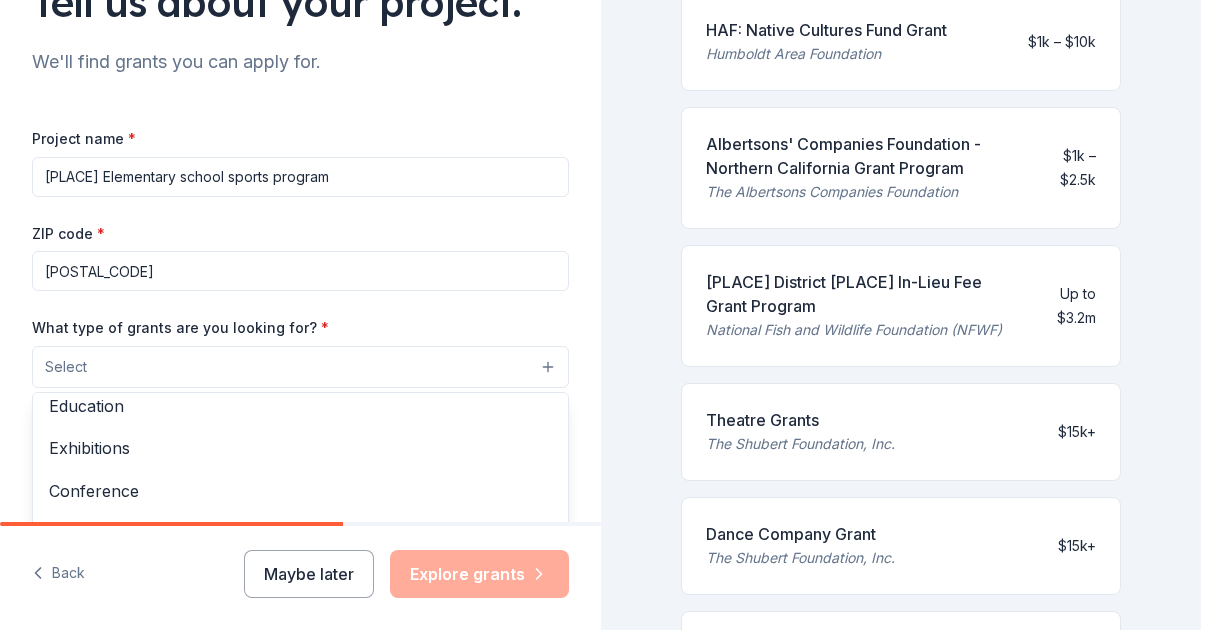 scroll, scrollTop: 236, scrollLeft: 0, axis: vertical 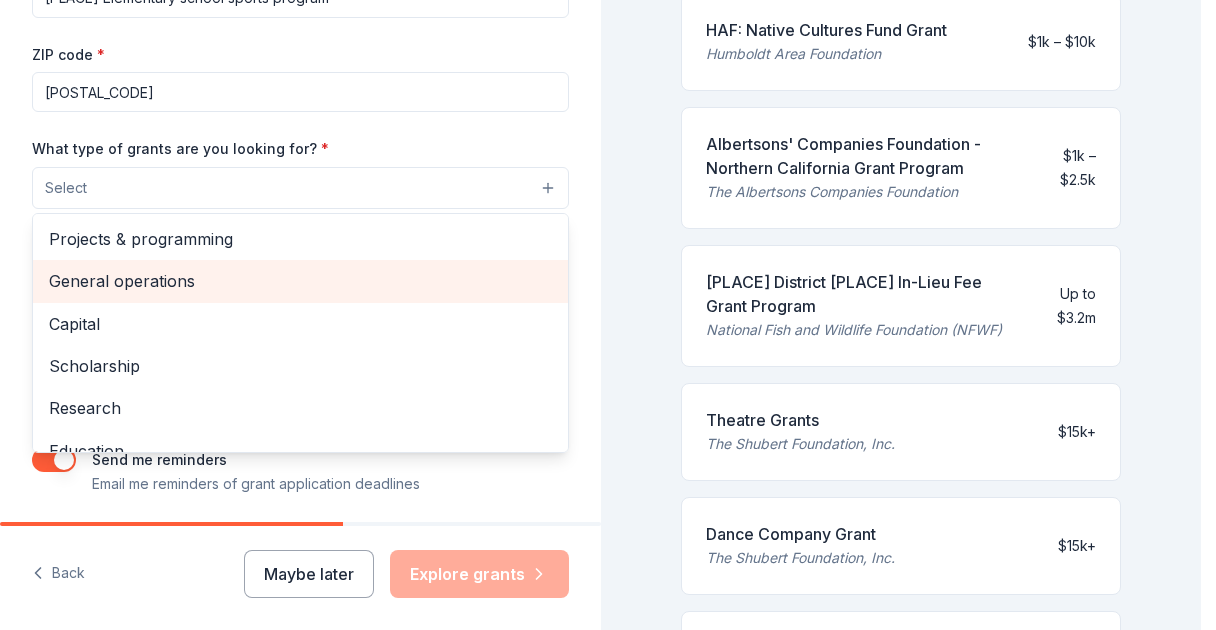 click on "General operations" at bounding box center [300, 281] 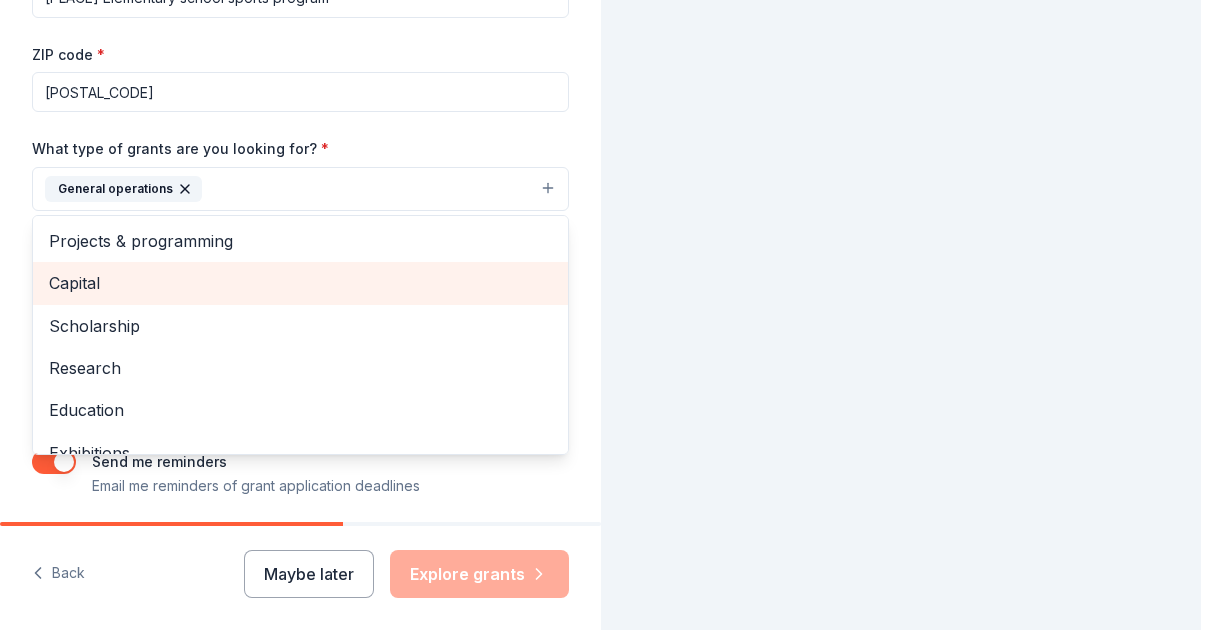 scroll, scrollTop: 281, scrollLeft: 0, axis: vertical 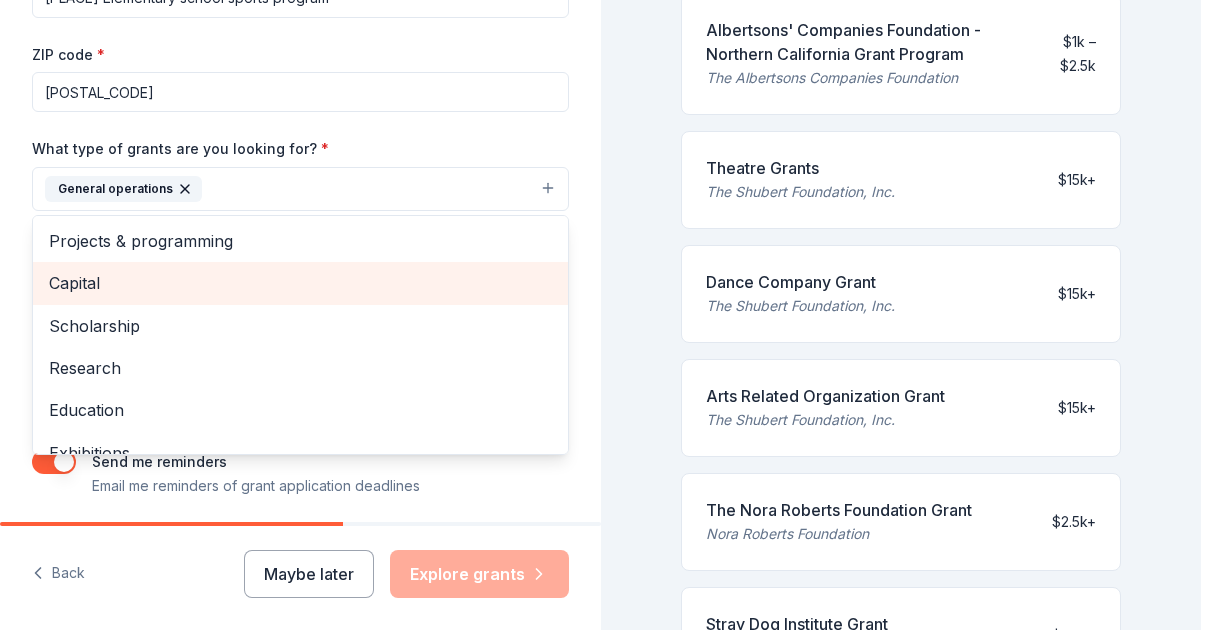 click on "Projects & programming" at bounding box center (300, 241) 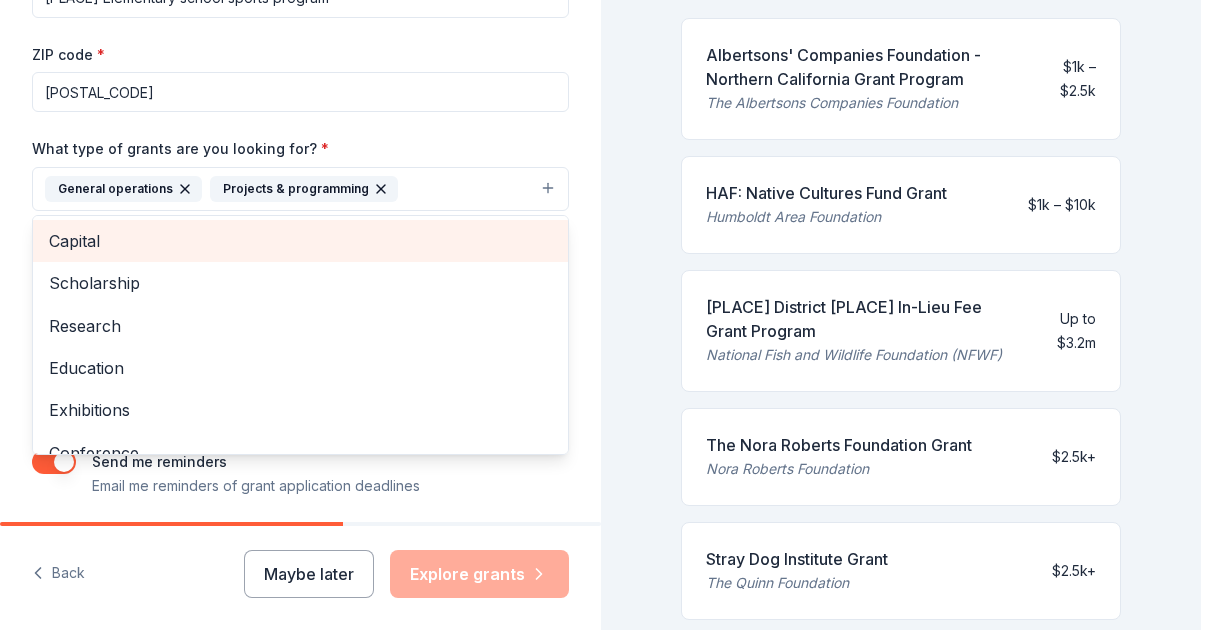 scroll, scrollTop: 281, scrollLeft: 0, axis: vertical 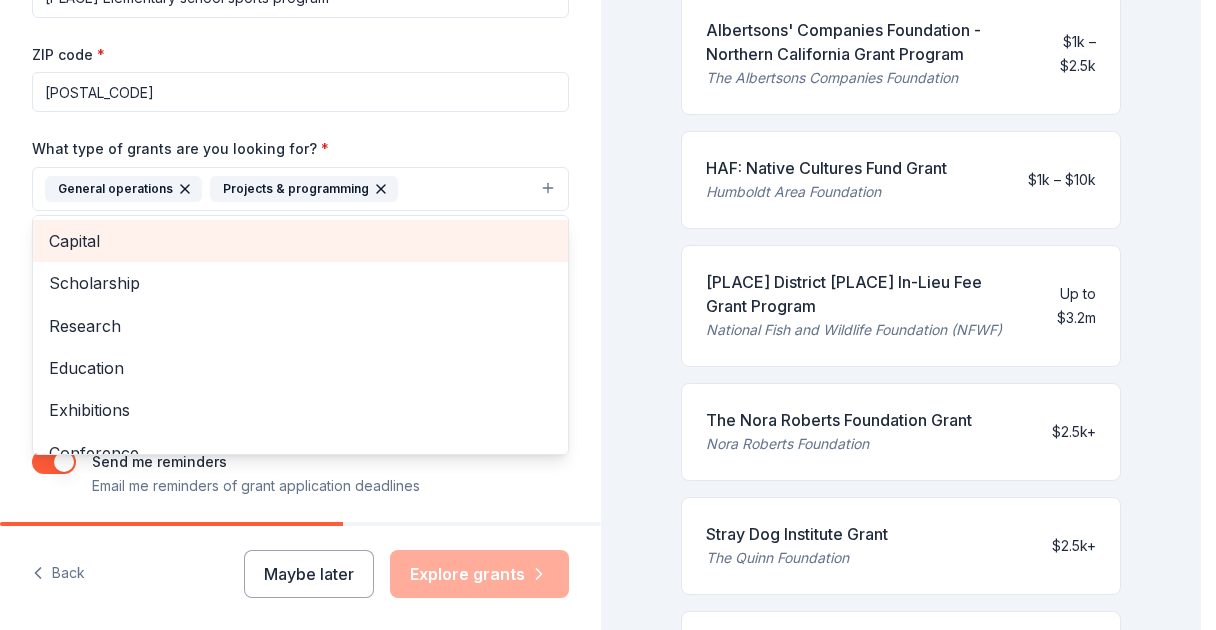 click on "Education" at bounding box center (300, 368) 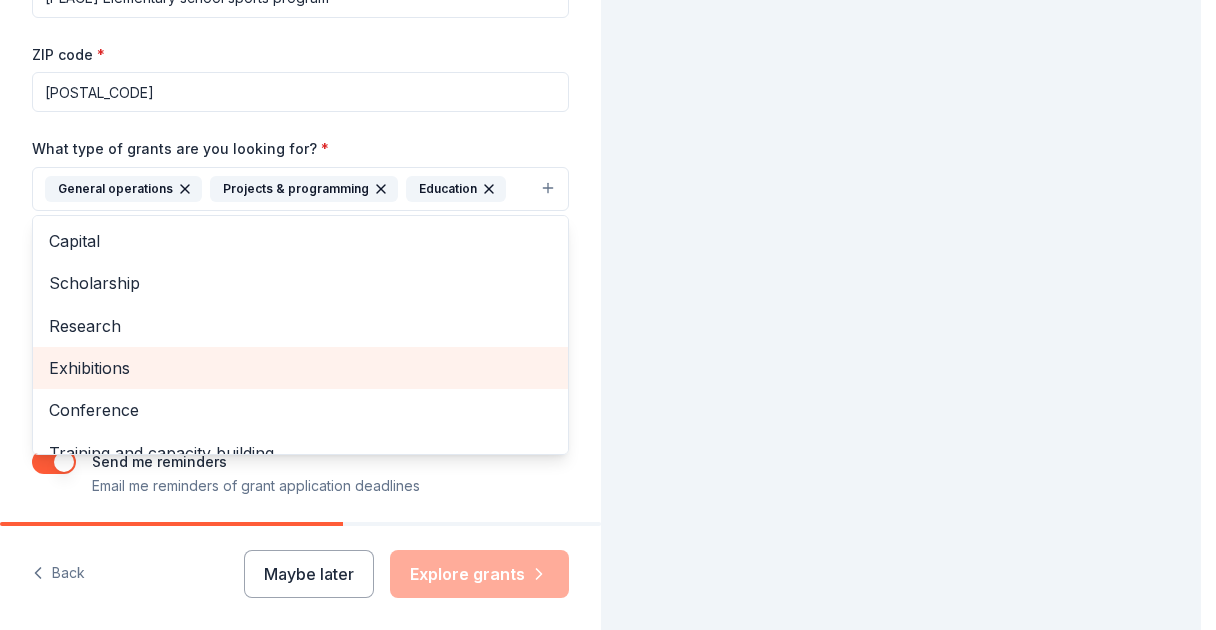 scroll, scrollTop: 281, scrollLeft: 0, axis: vertical 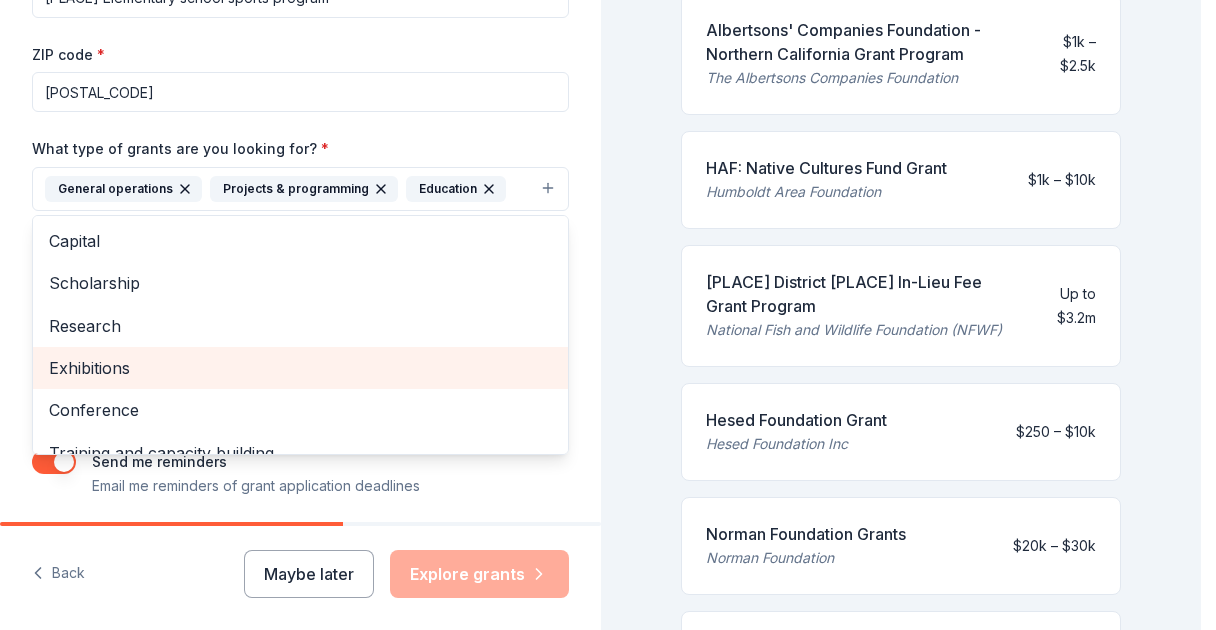 click on "Training and capacity building" at bounding box center [300, 453] 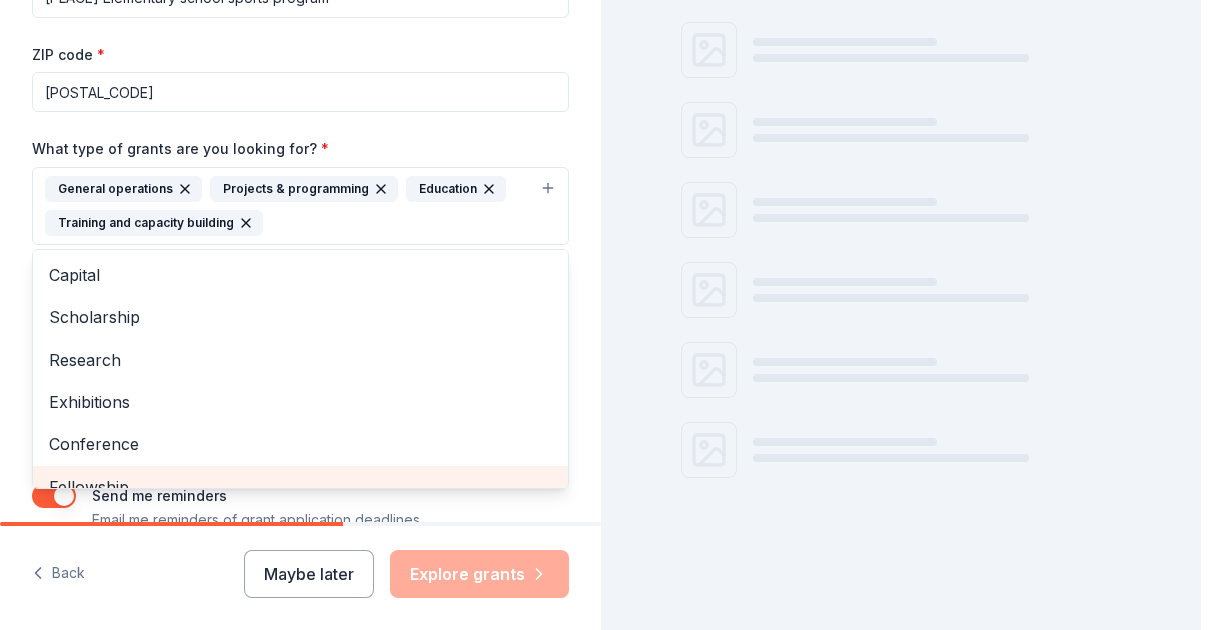scroll, scrollTop: 256, scrollLeft: 0, axis: vertical 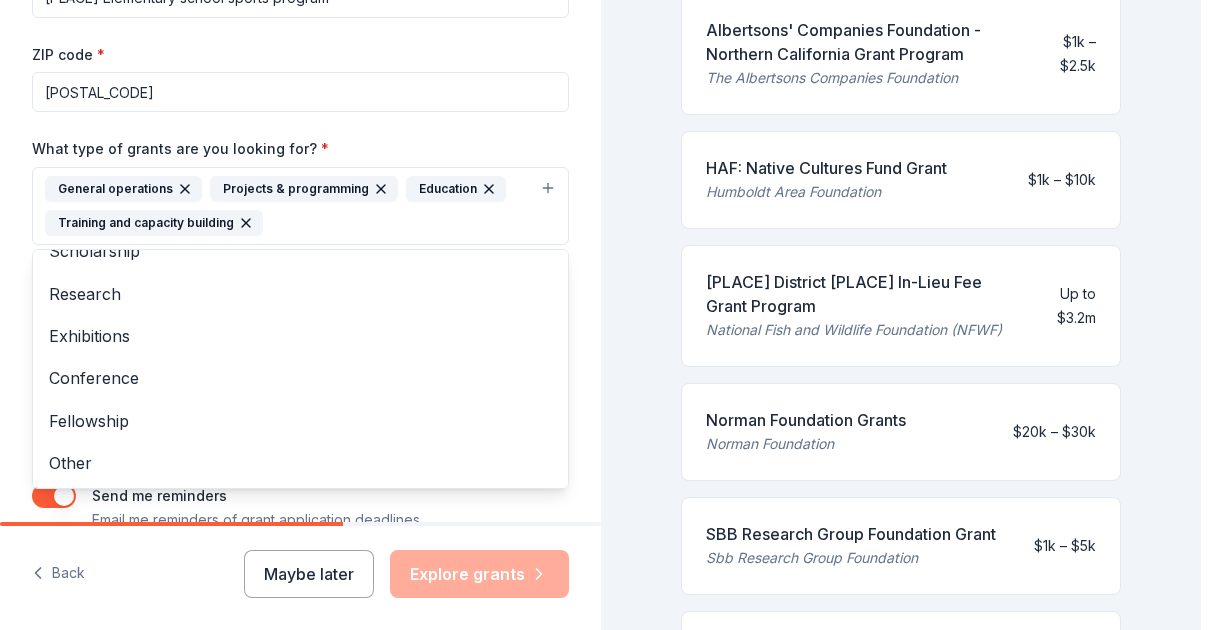 click on "Other" at bounding box center [300, 463] 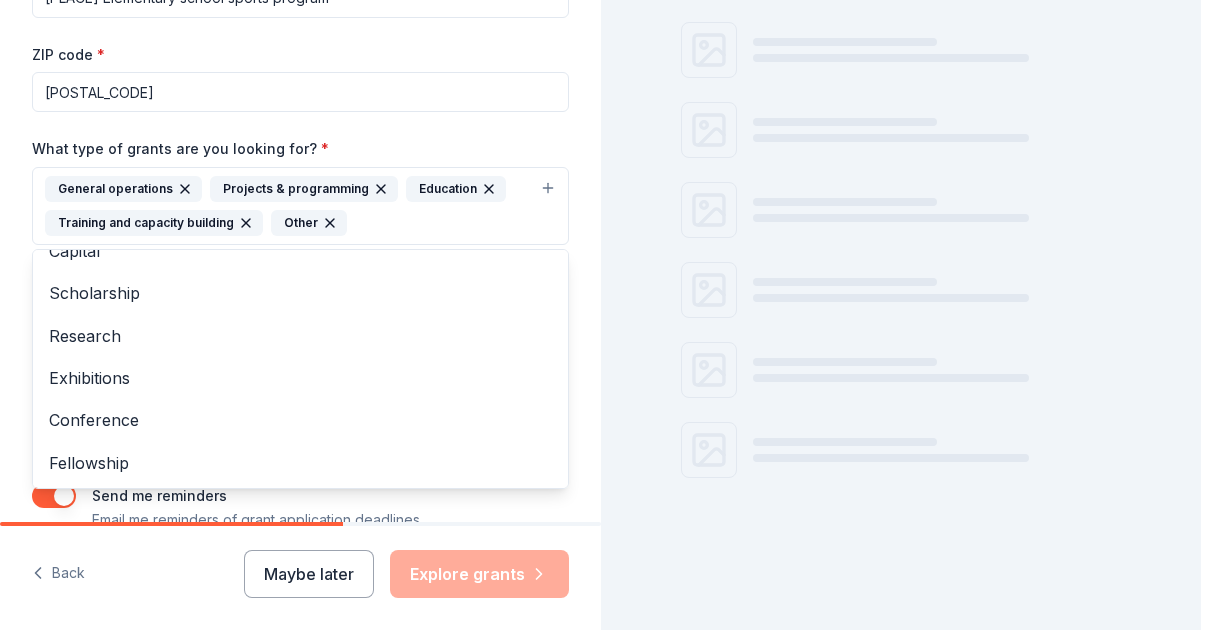 scroll, scrollTop: 256, scrollLeft: 0, axis: vertical 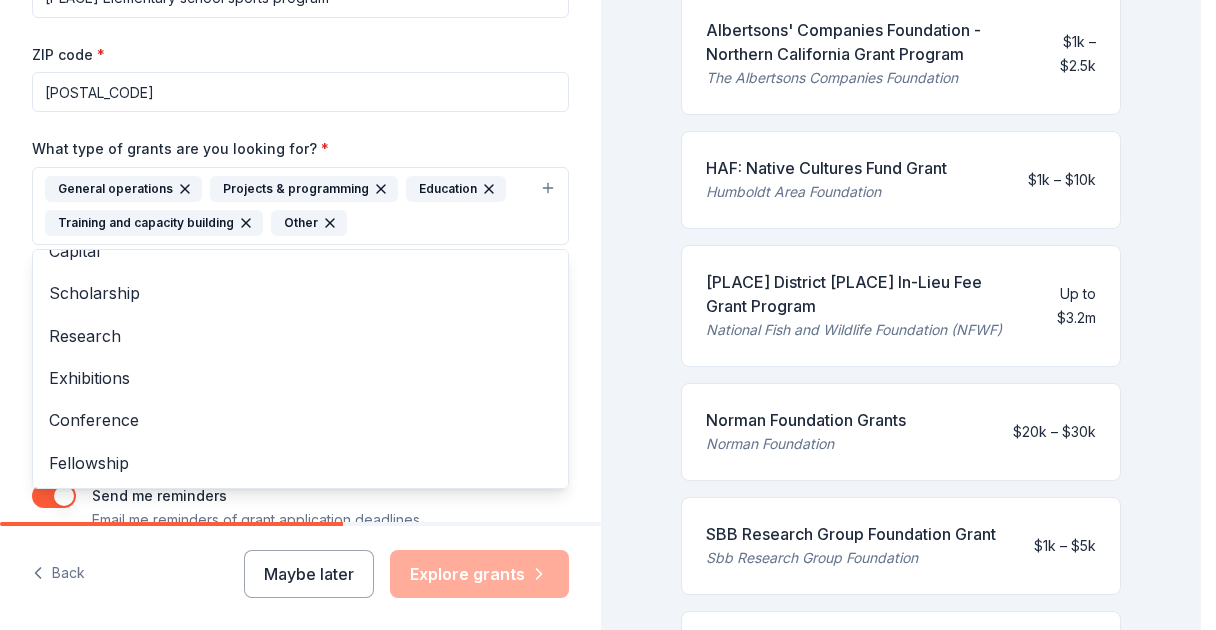 click on "Fellowship" at bounding box center [300, 463] 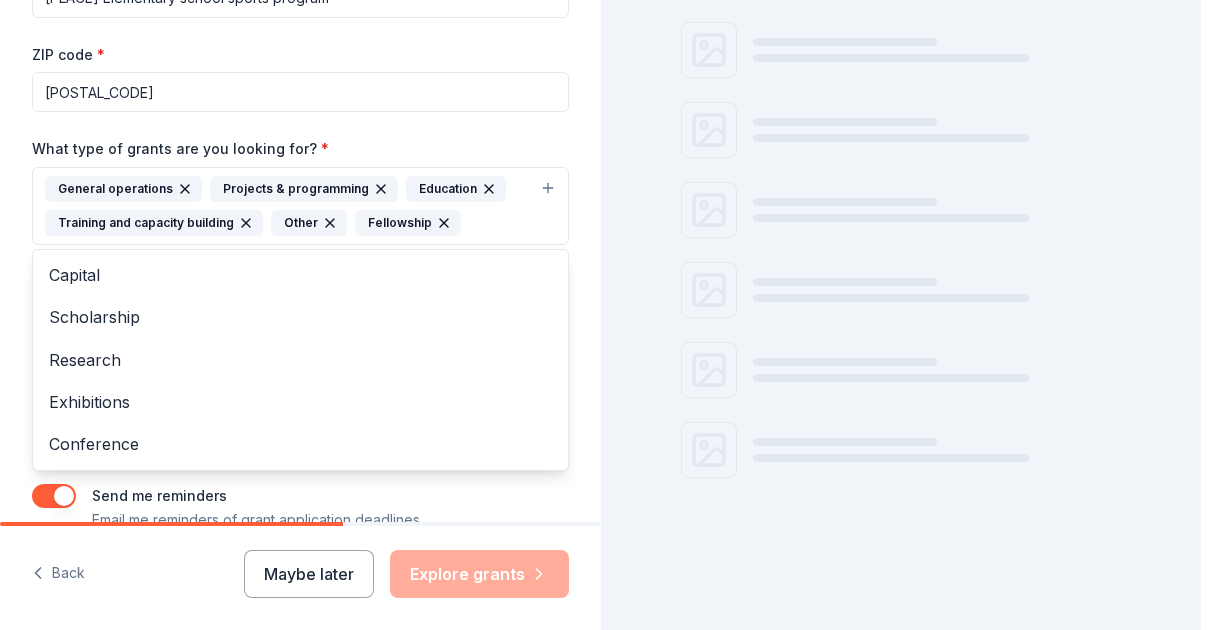 scroll, scrollTop: 256, scrollLeft: 0, axis: vertical 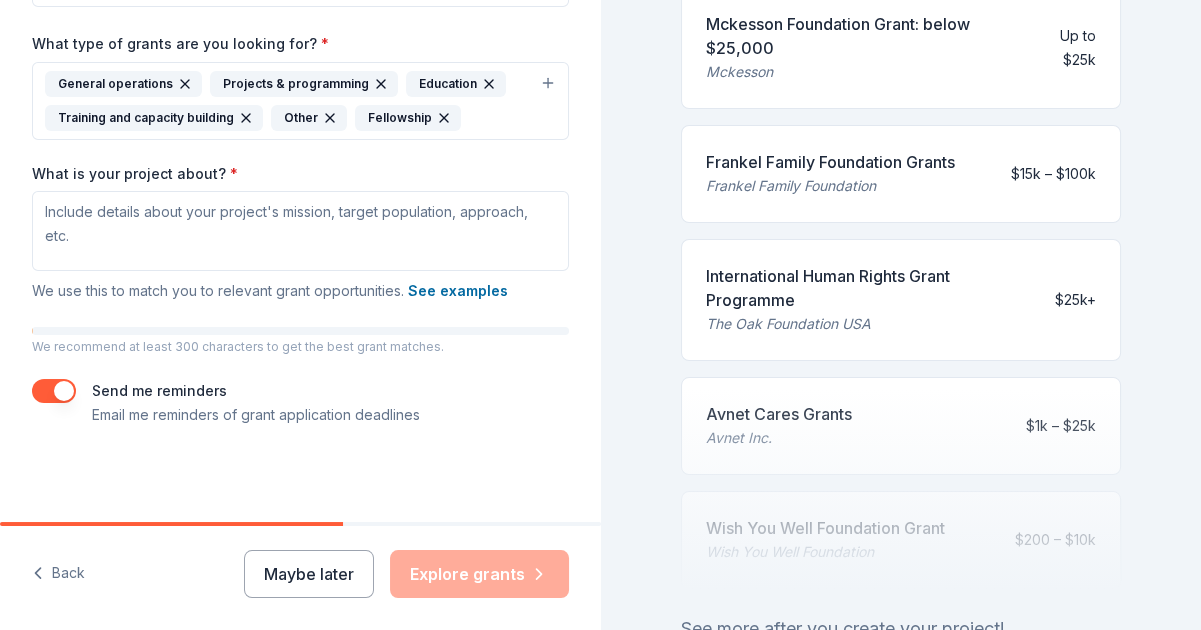 click on "$25k+" at bounding box center [1075, 300] 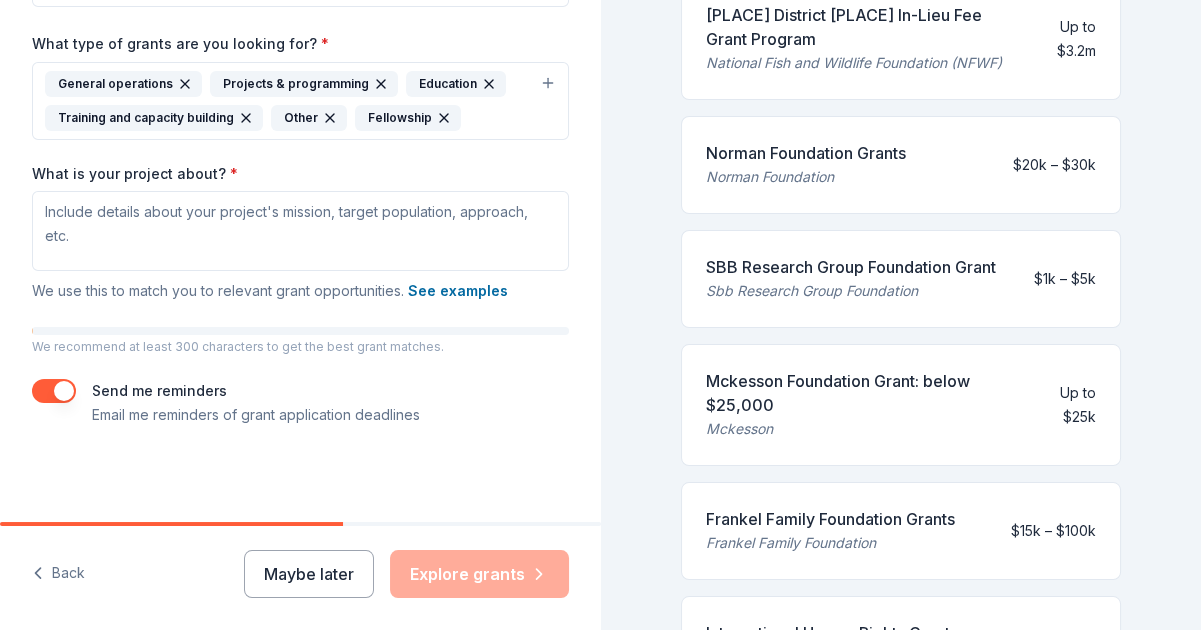 scroll, scrollTop: 538, scrollLeft: 0, axis: vertical 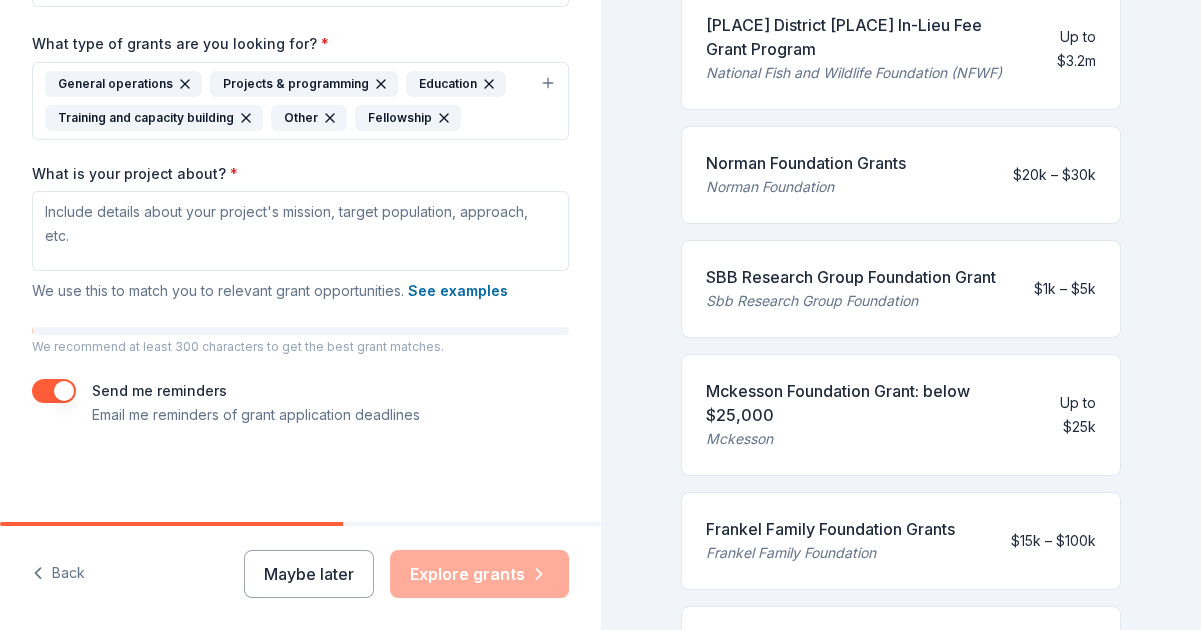 click on "SBB Research Group Foundation Grant Sbb Research Group Foundation $1k – $5k" at bounding box center [901, 289] 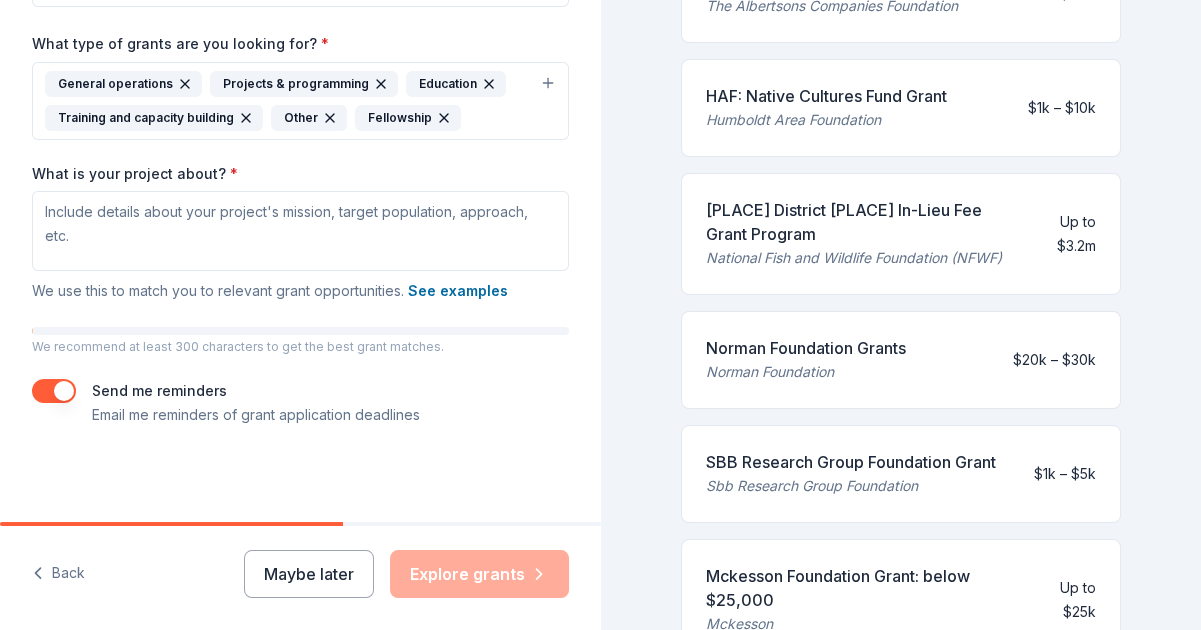 scroll, scrollTop: 350, scrollLeft: 0, axis: vertical 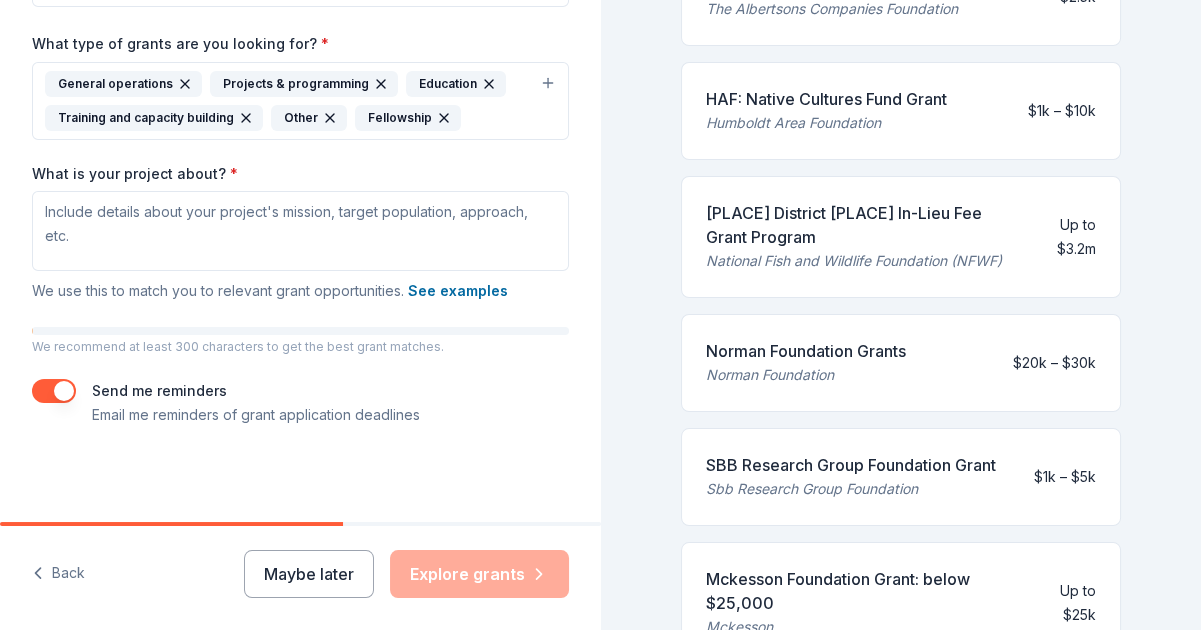 click on "[PLACE] District [PLACE] In-Lieu Fee Grant Program" at bounding box center [861, 225] 